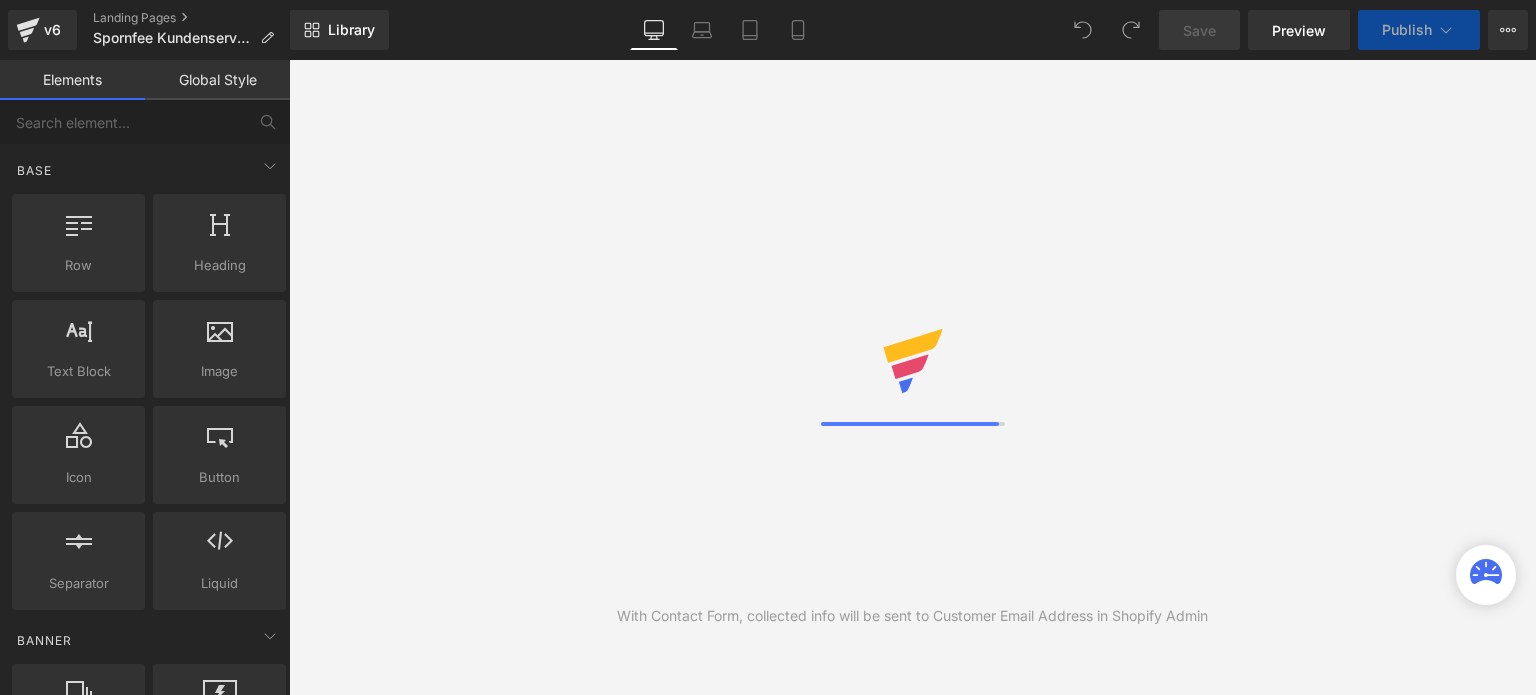 scroll, scrollTop: 0, scrollLeft: 0, axis: both 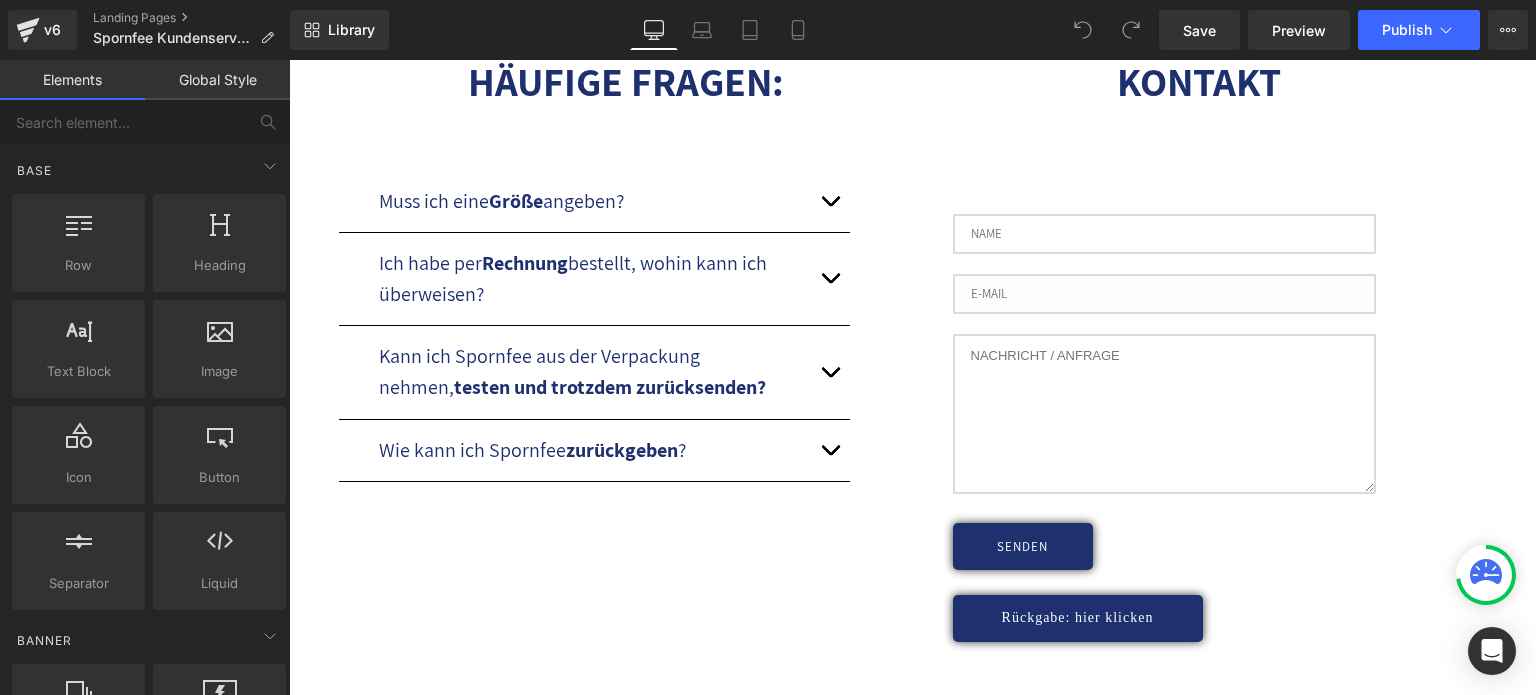 click at bounding box center [1165, 294] 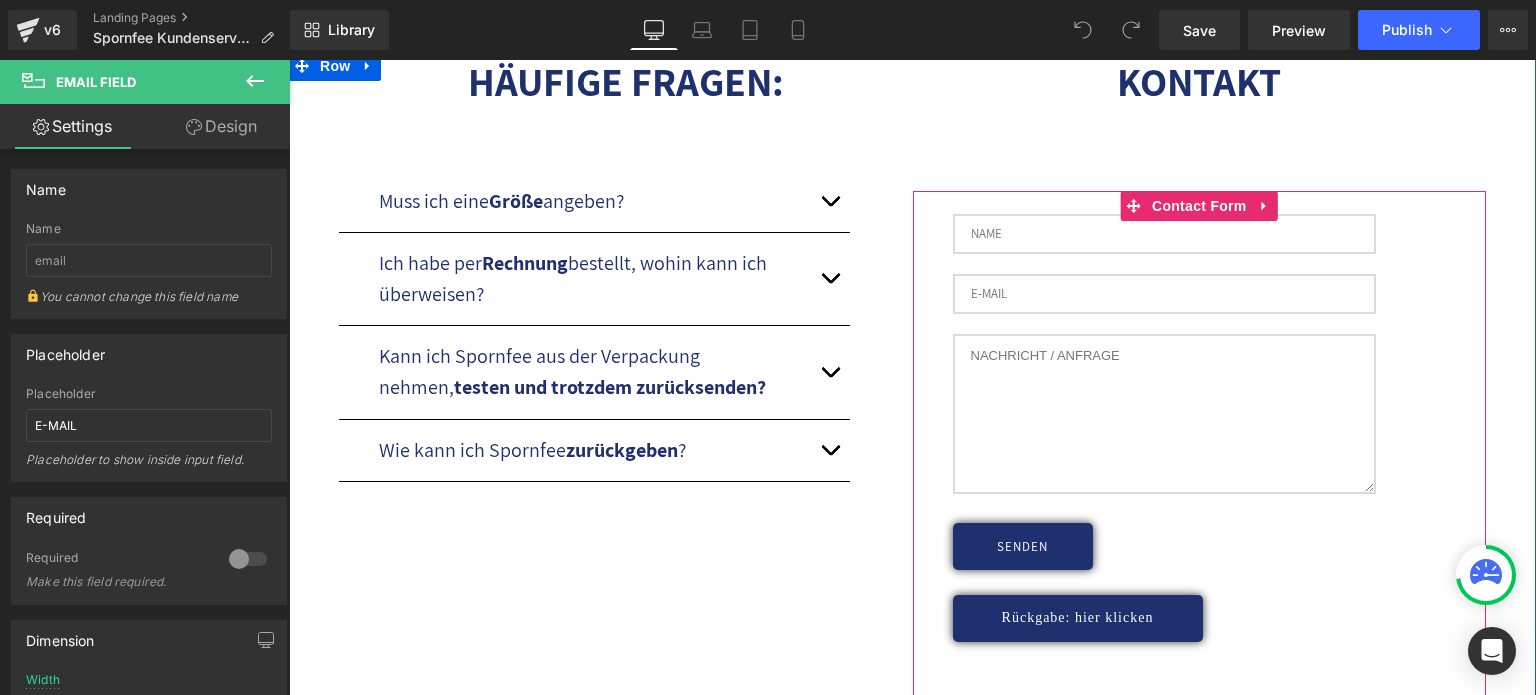 click on "Text Field
Email Field
Text Area         SENDEN Submit Button
Send
Rückgabe: hier klicken
Button
Contact Form" at bounding box center (1200, 447) 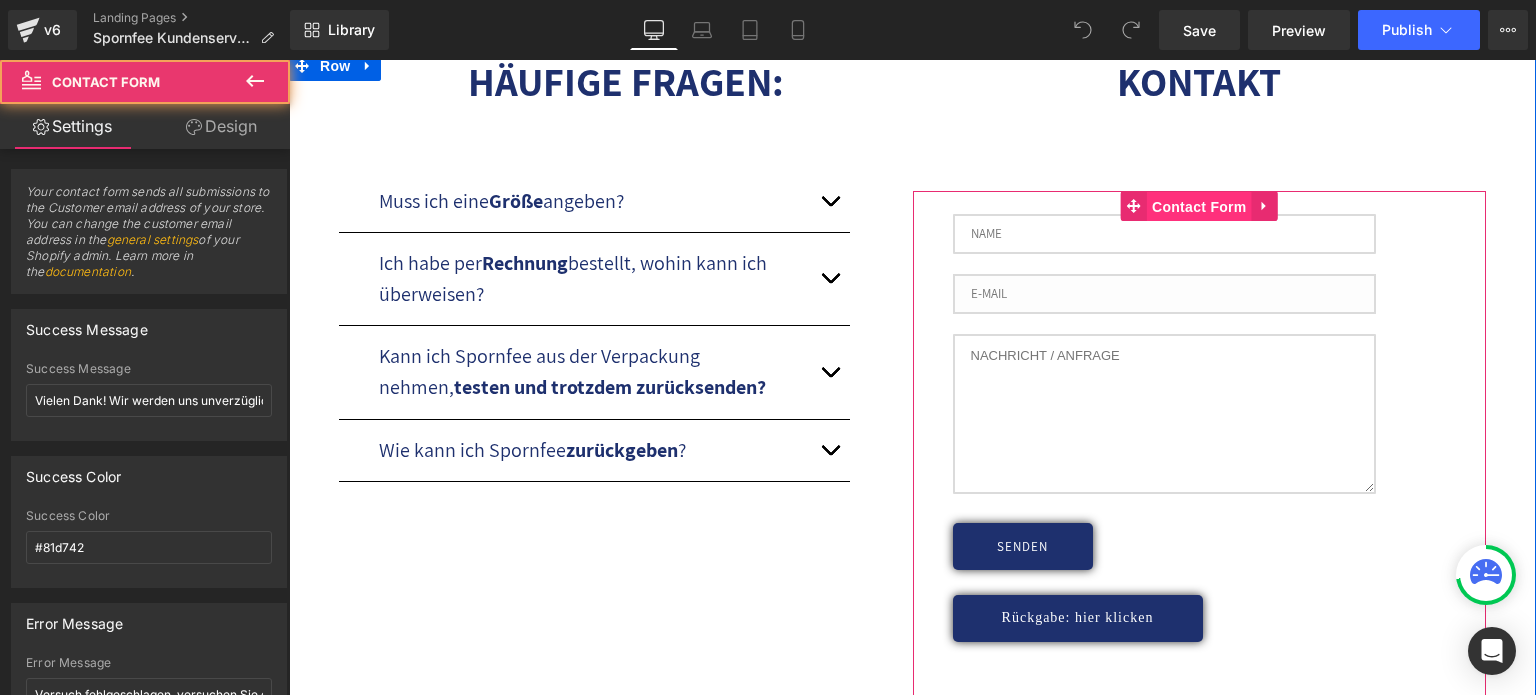 click on "Contact Form" at bounding box center (1199, 207) 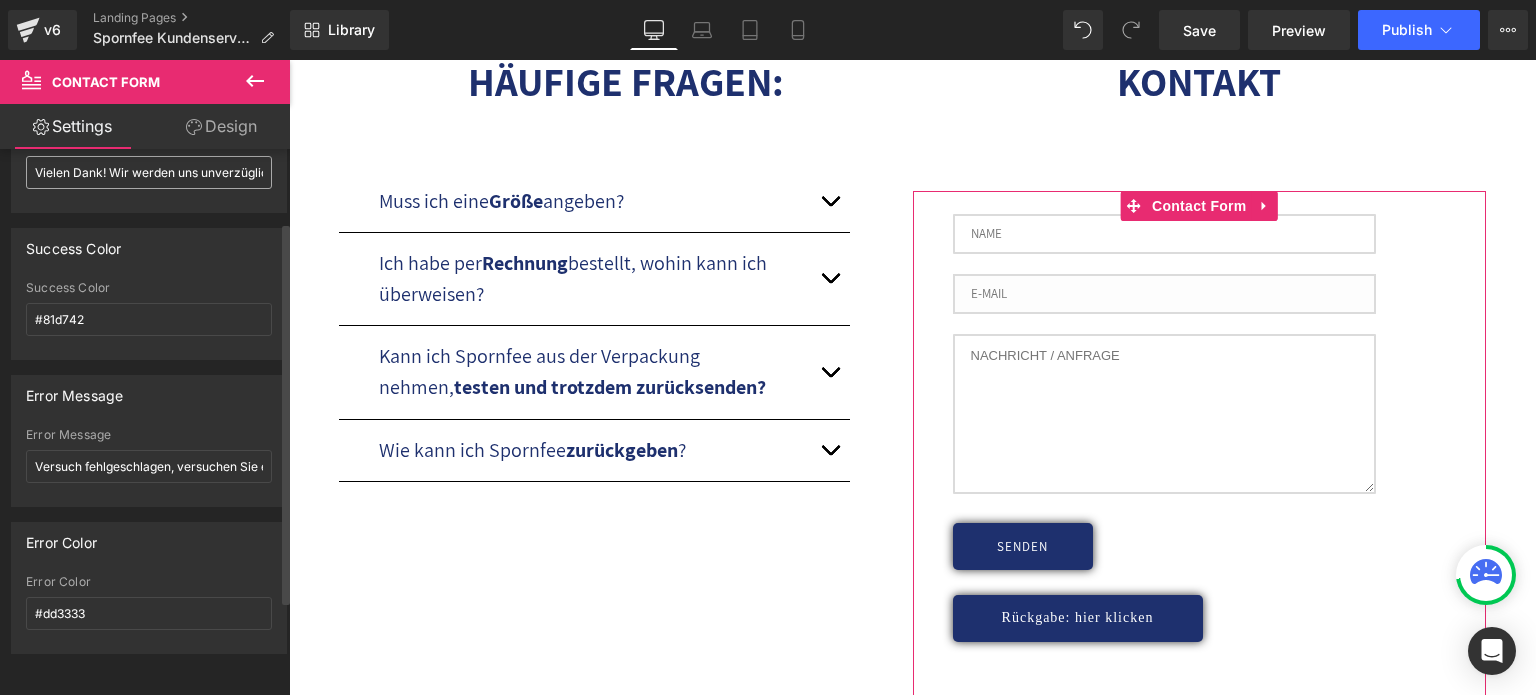 scroll, scrollTop: 0, scrollLeft: 0, axis: both 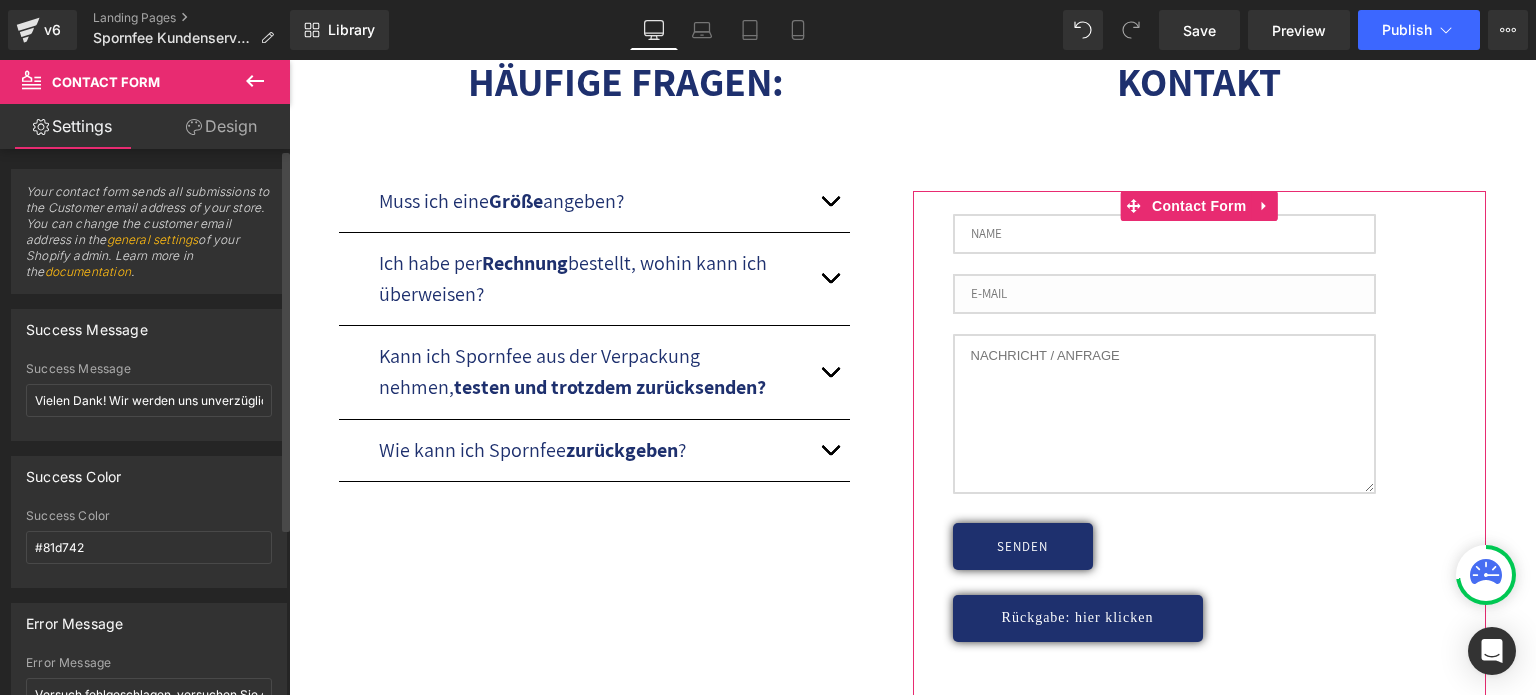 click on "general settings" at bounding box center [153, 239] 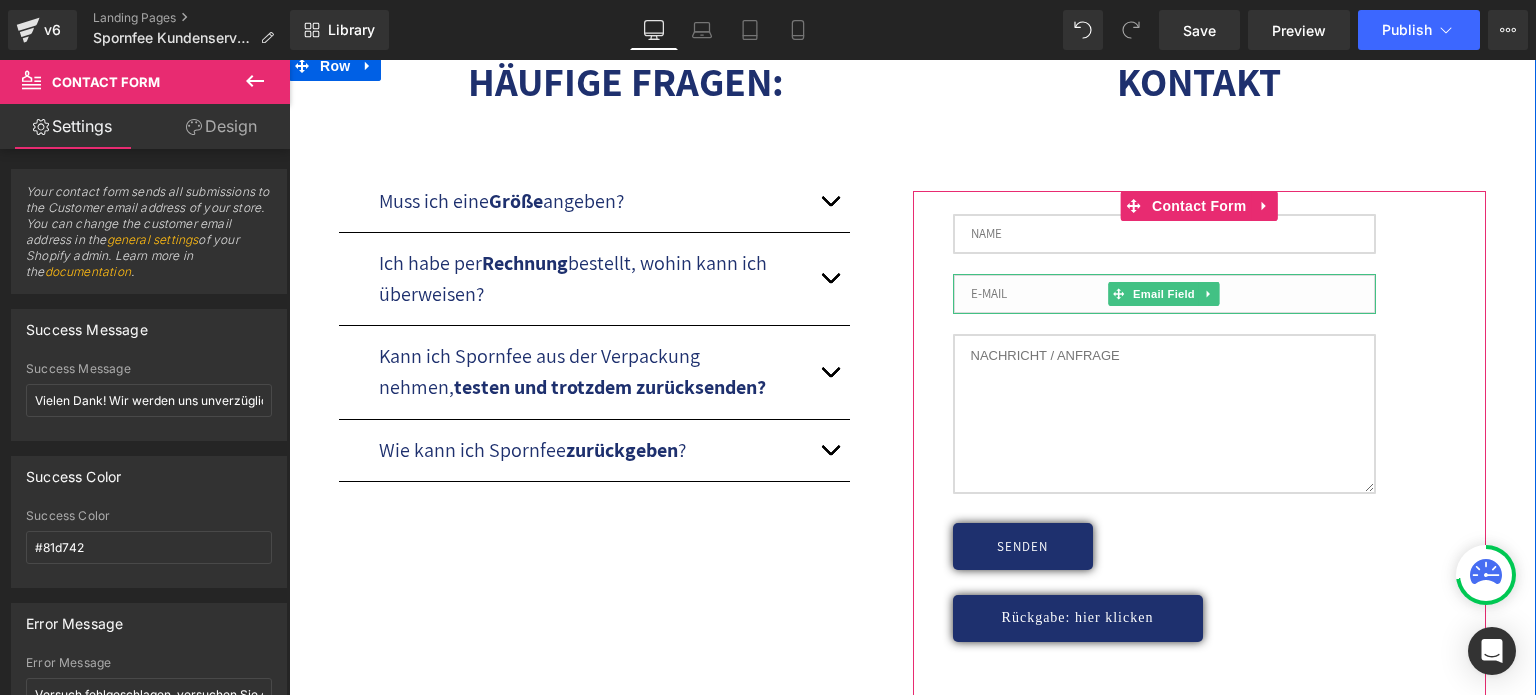 click at bounding box center [1165, 294] 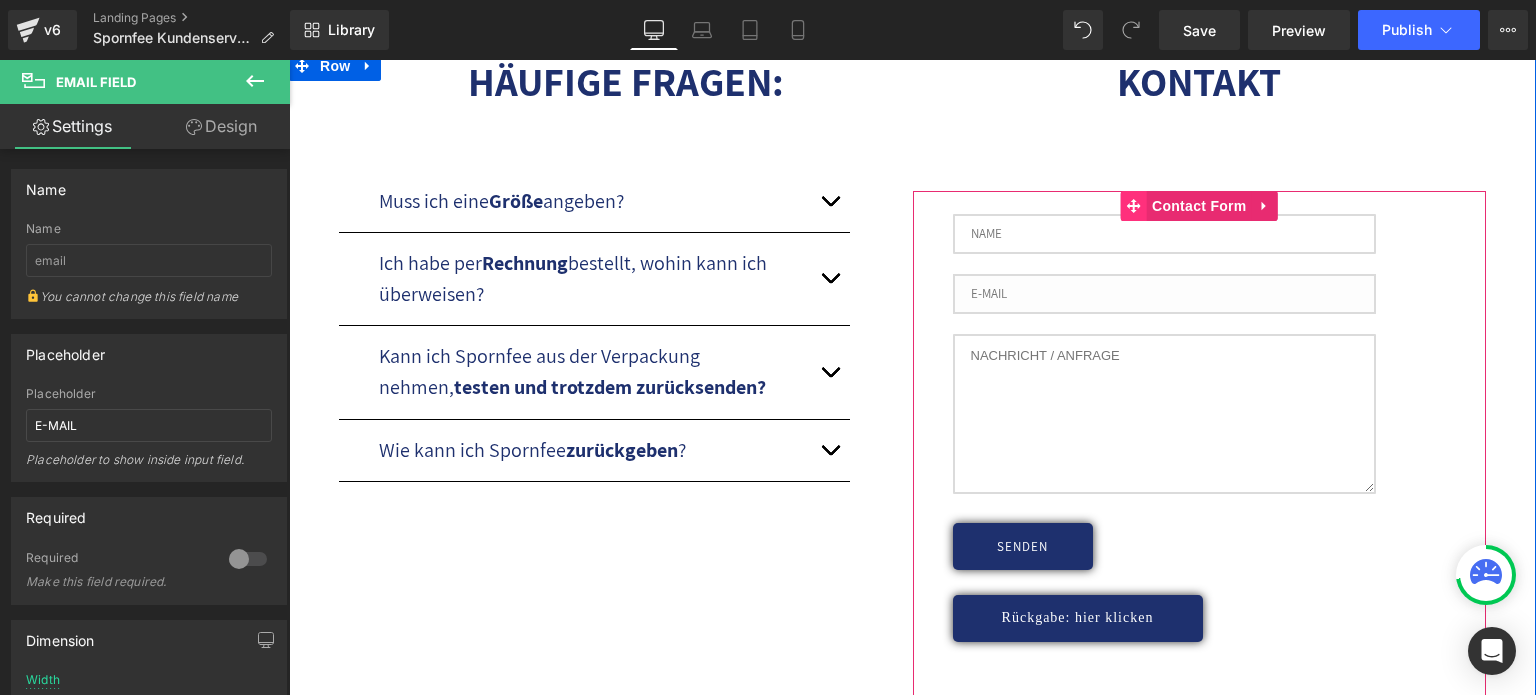 click 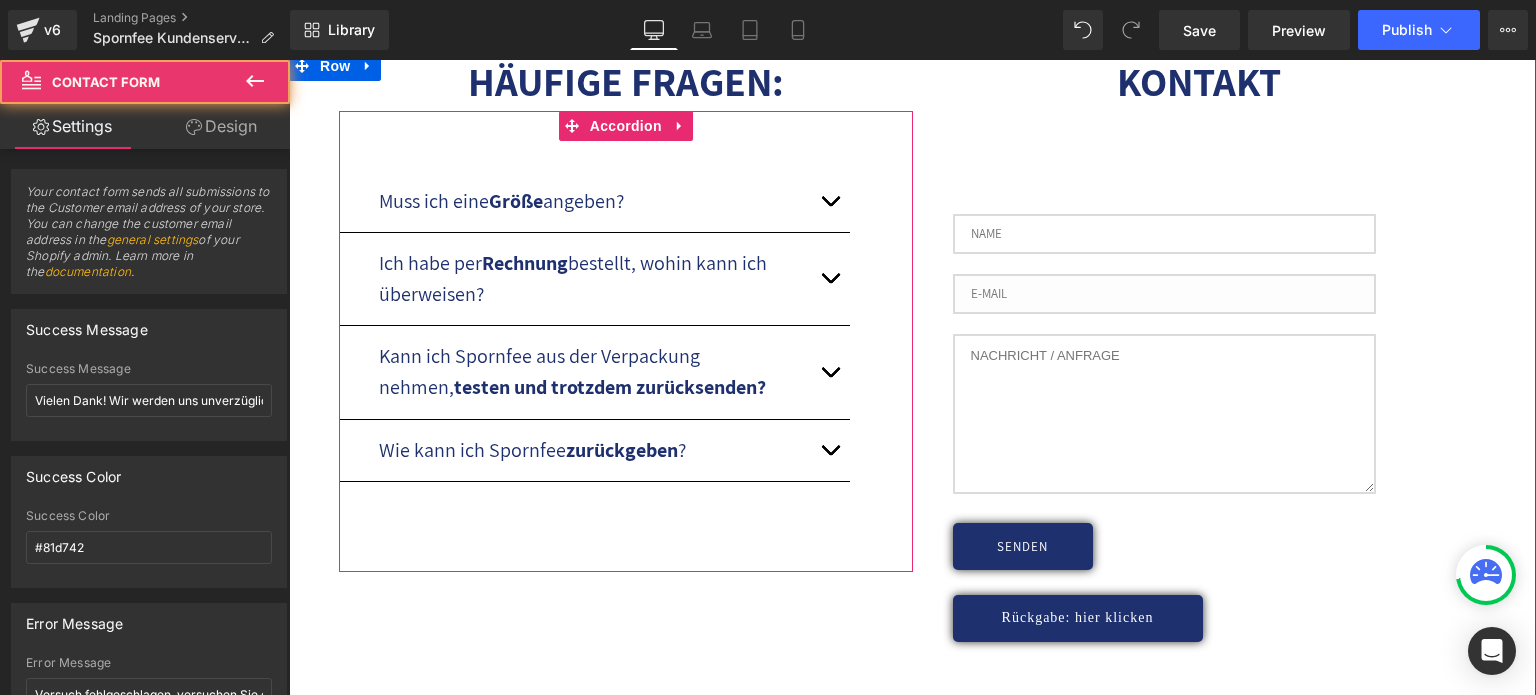 scroll, scrollTop: 896, scrollLeft: 0, axis: vertical 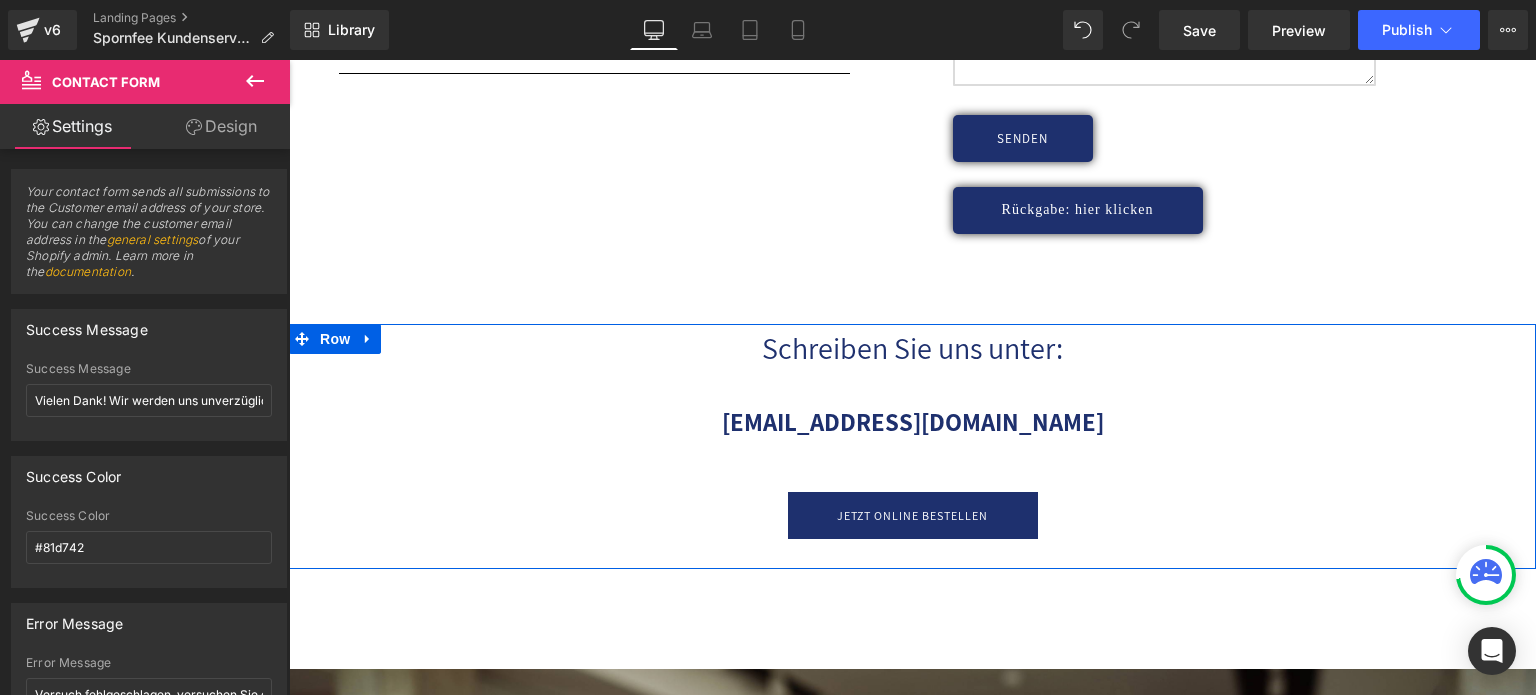 click on "[EMAIL_ADDRESS][DOMAIN_NAME]" at bounding box center (913, 421) 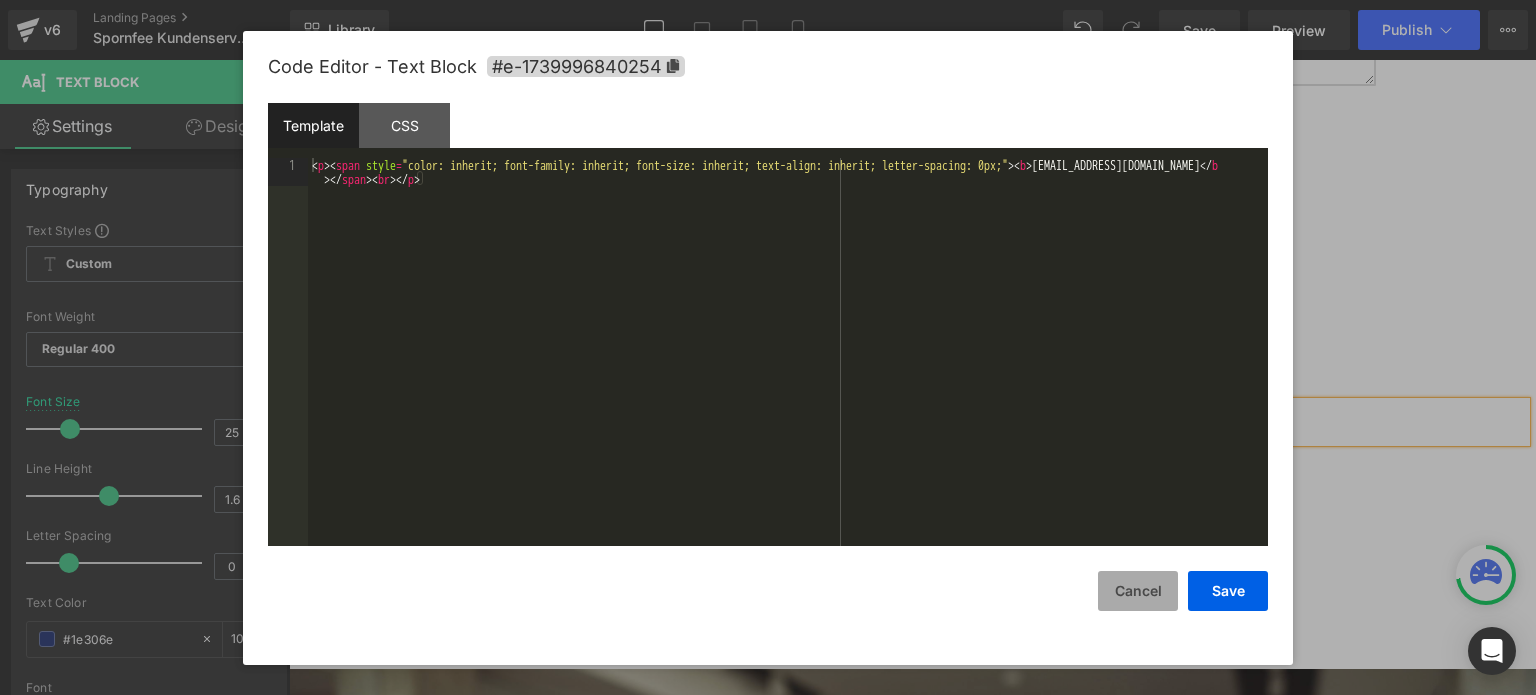 drag, startPoint x: 525, startPoint y: 360, endPoint x: 1147, endPoint y: 599, distance: 666.337 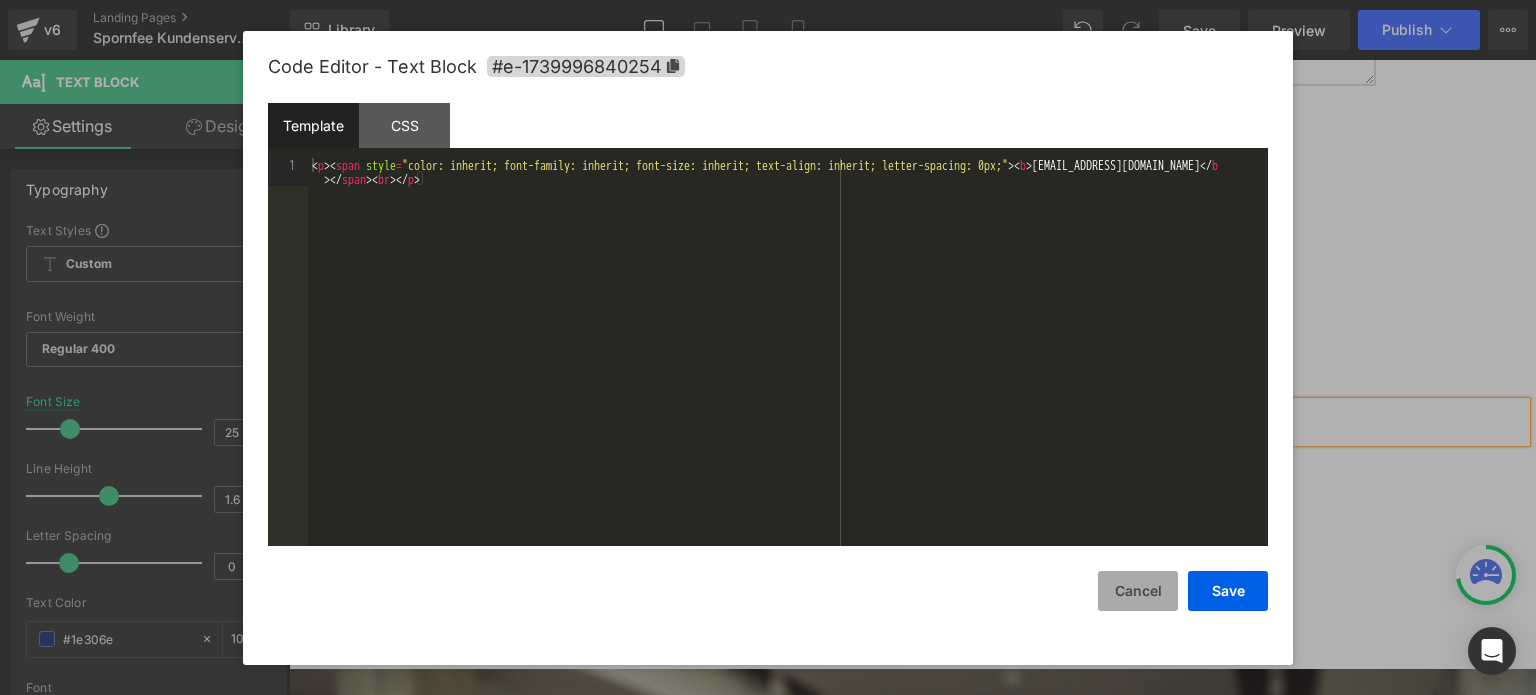 click on "Cancel" at bounding box center [1138, 591] 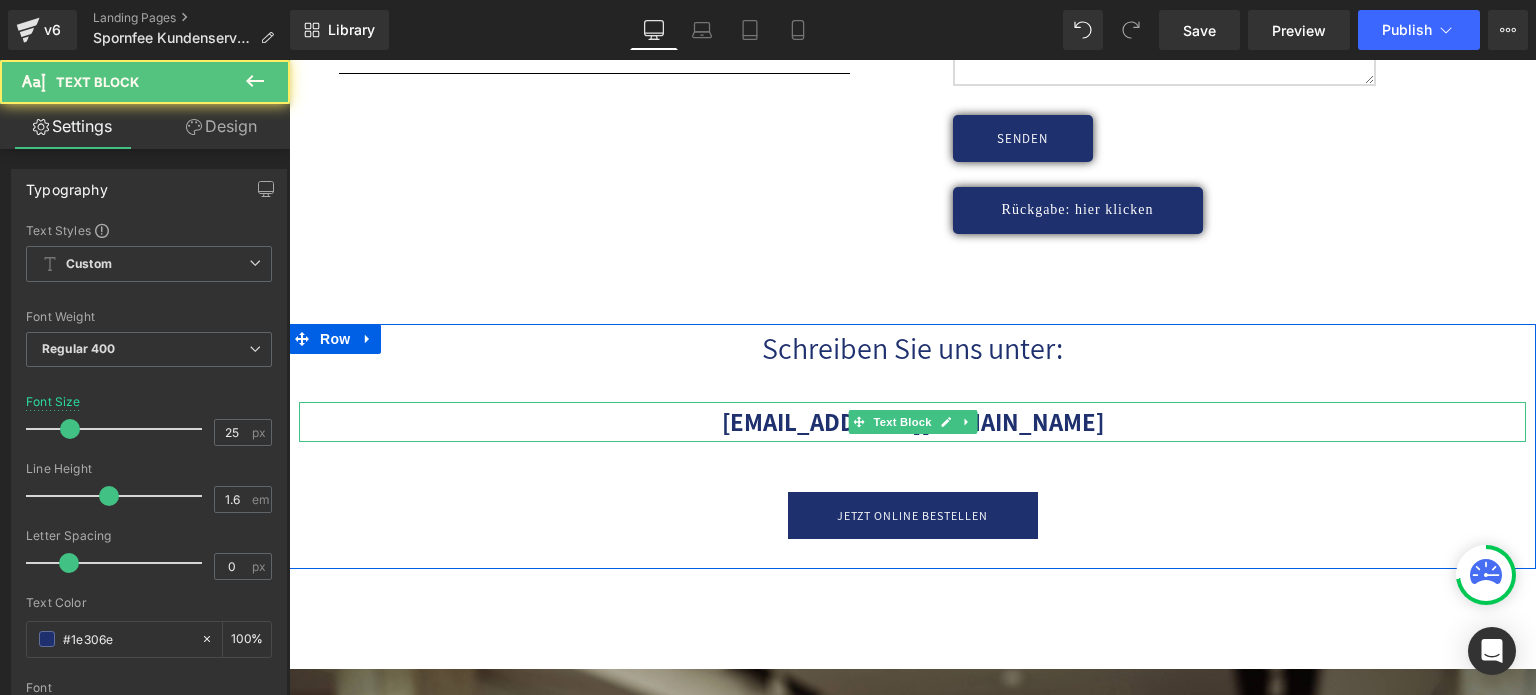 click on "[EMAIL_ADDRESS][DOMAIN_NAME]" at bounding box center (912, 422) 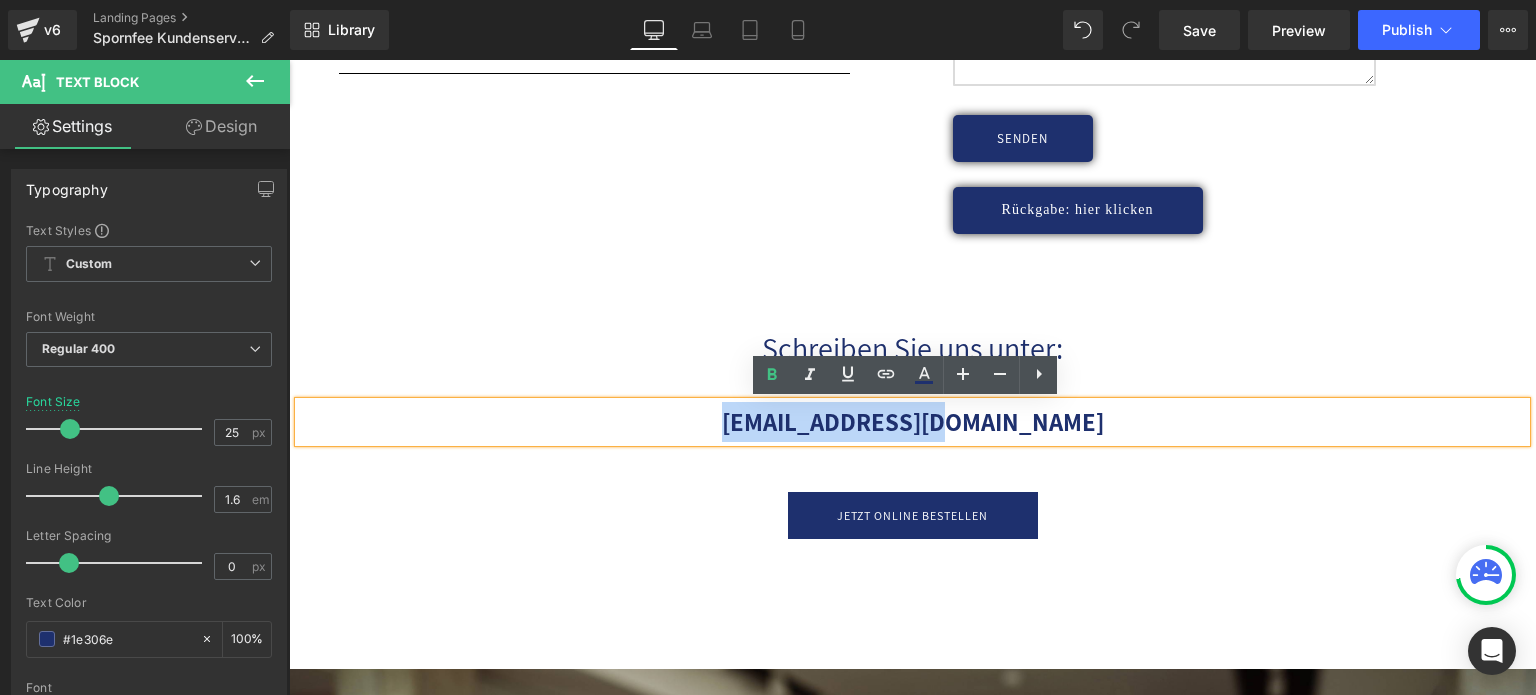 drag, startPoint x: 1041, startPoint y: 413, endPoint x: 764, endPoint y: 421, distance: 277.1155 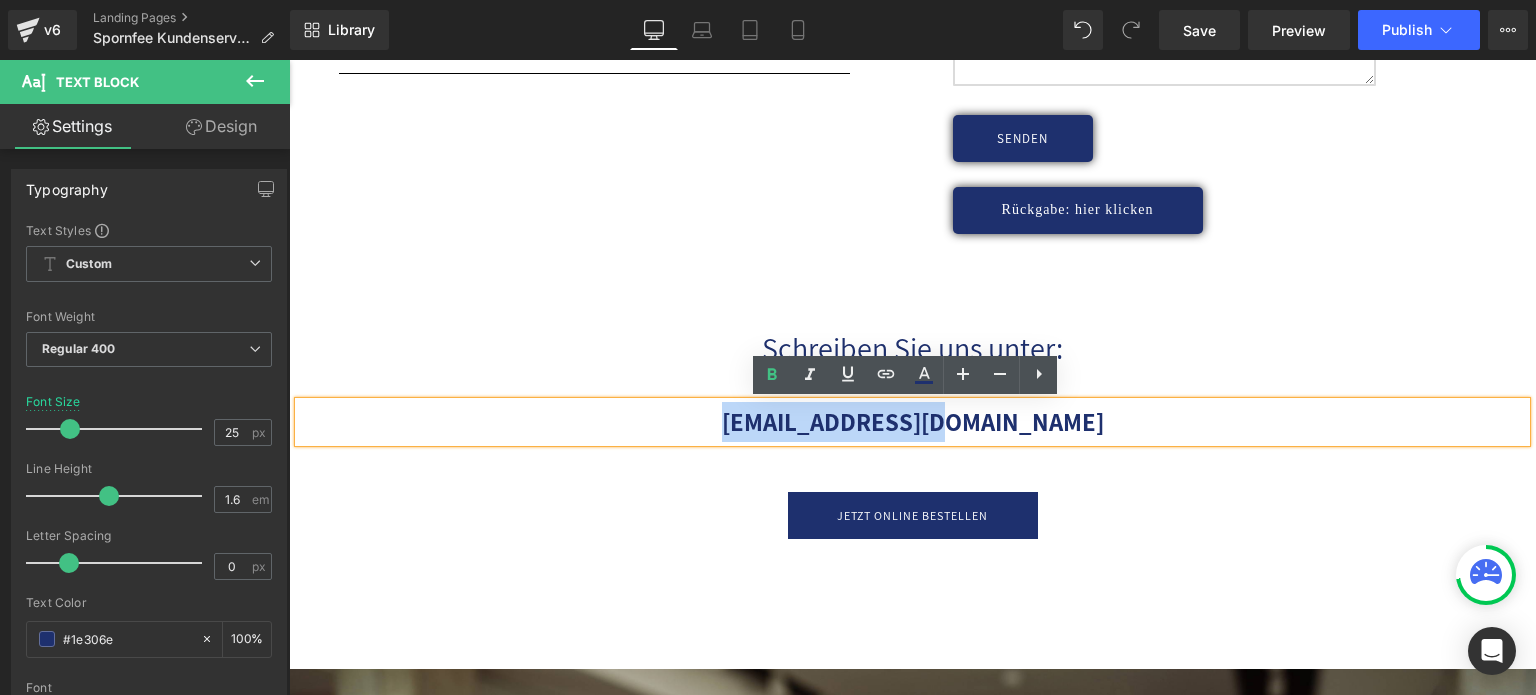 click on "[EMAIL_ADDRESS][DOMAIN_NAME]" at bounding box center [912, 422] 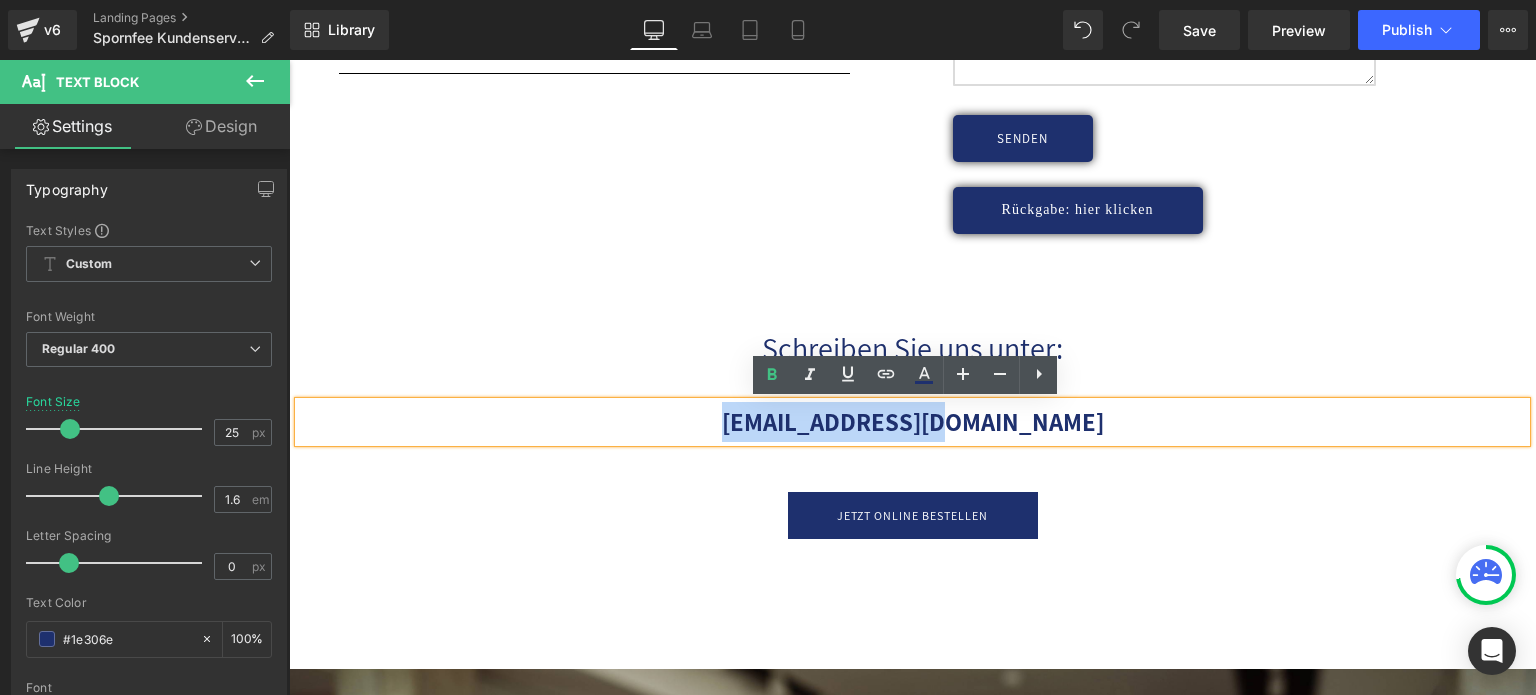 paste 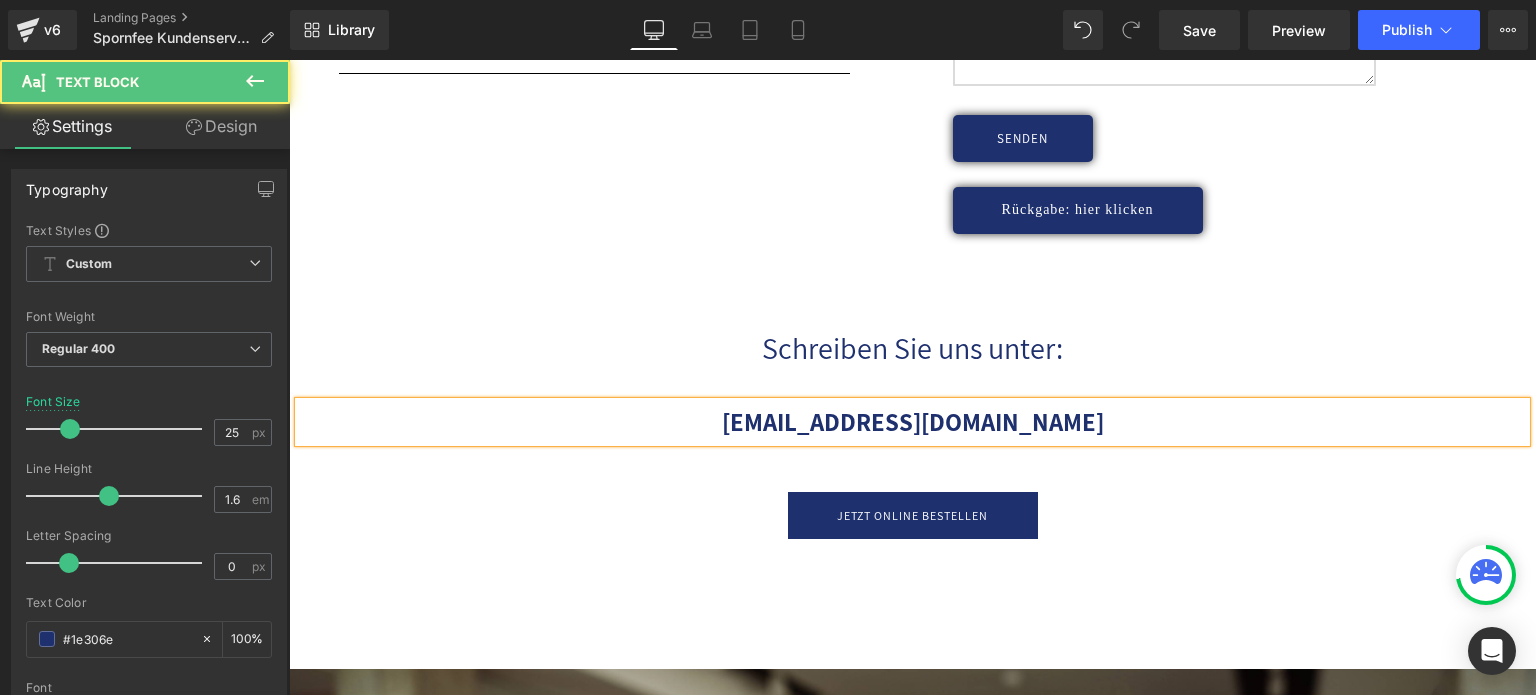 click on "[EMAIL_ADDRESS][DOMAIN_NAME]" at bounding box center [913, 421] 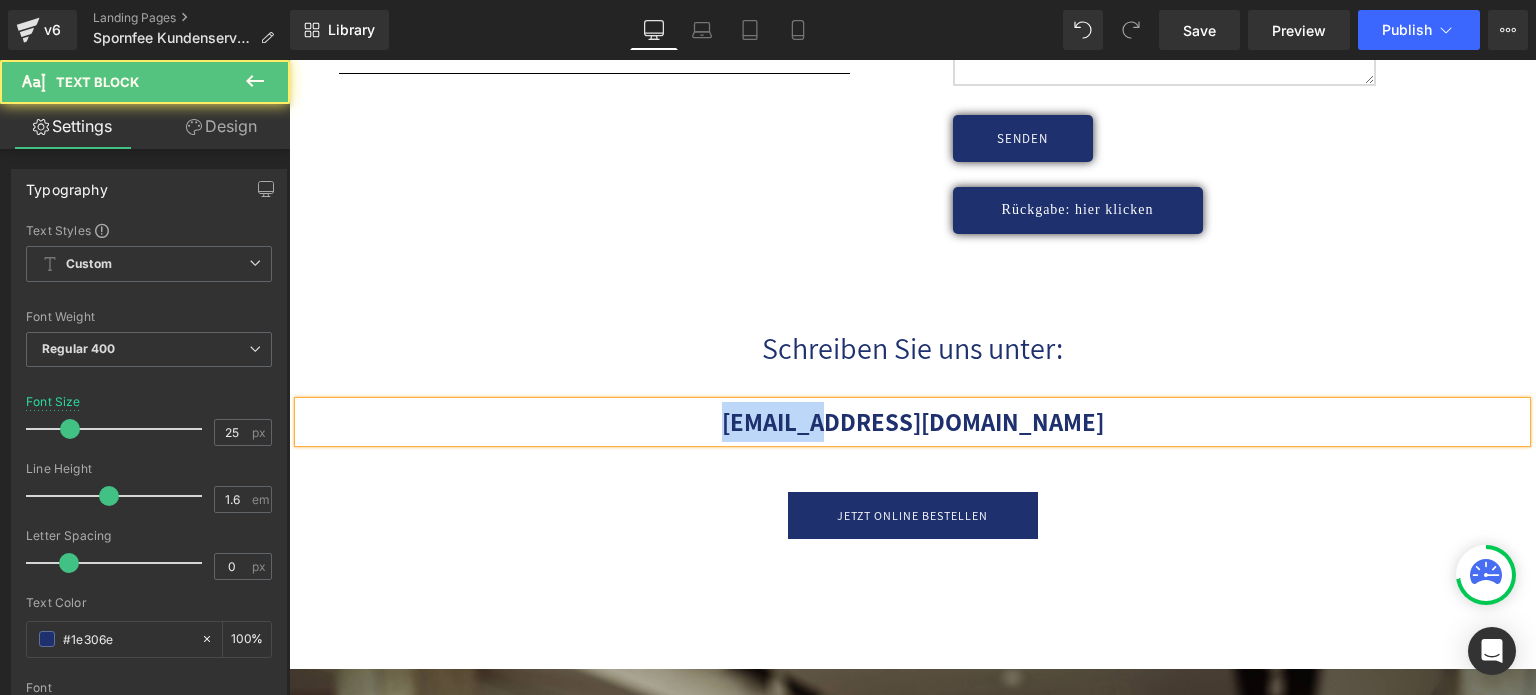 click on "[EMAIL_ADDRESS][DOMAIN_NAME]" at bounding box center [913, 421] 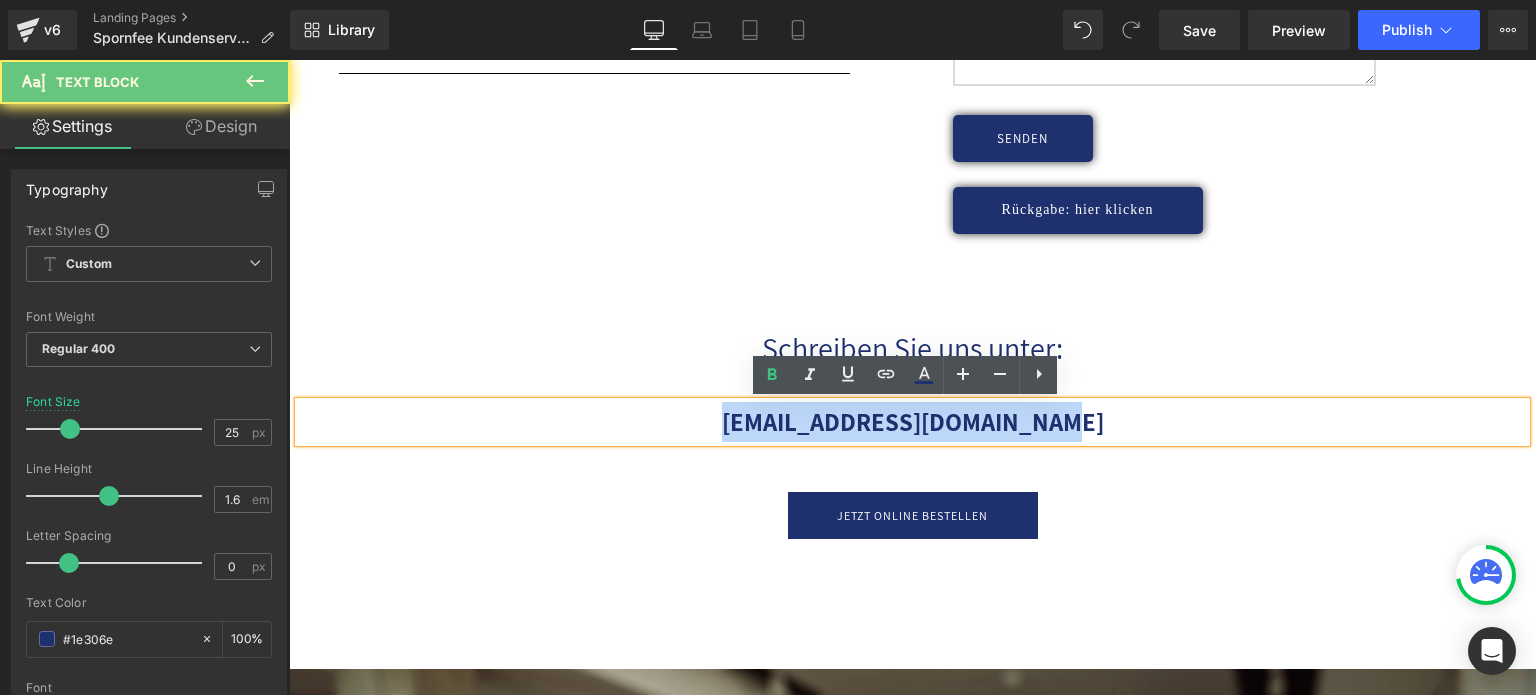 click on "[EMAIL_ADDRESS][DOMAIN_NAME]" at bounding box center [913, 421] 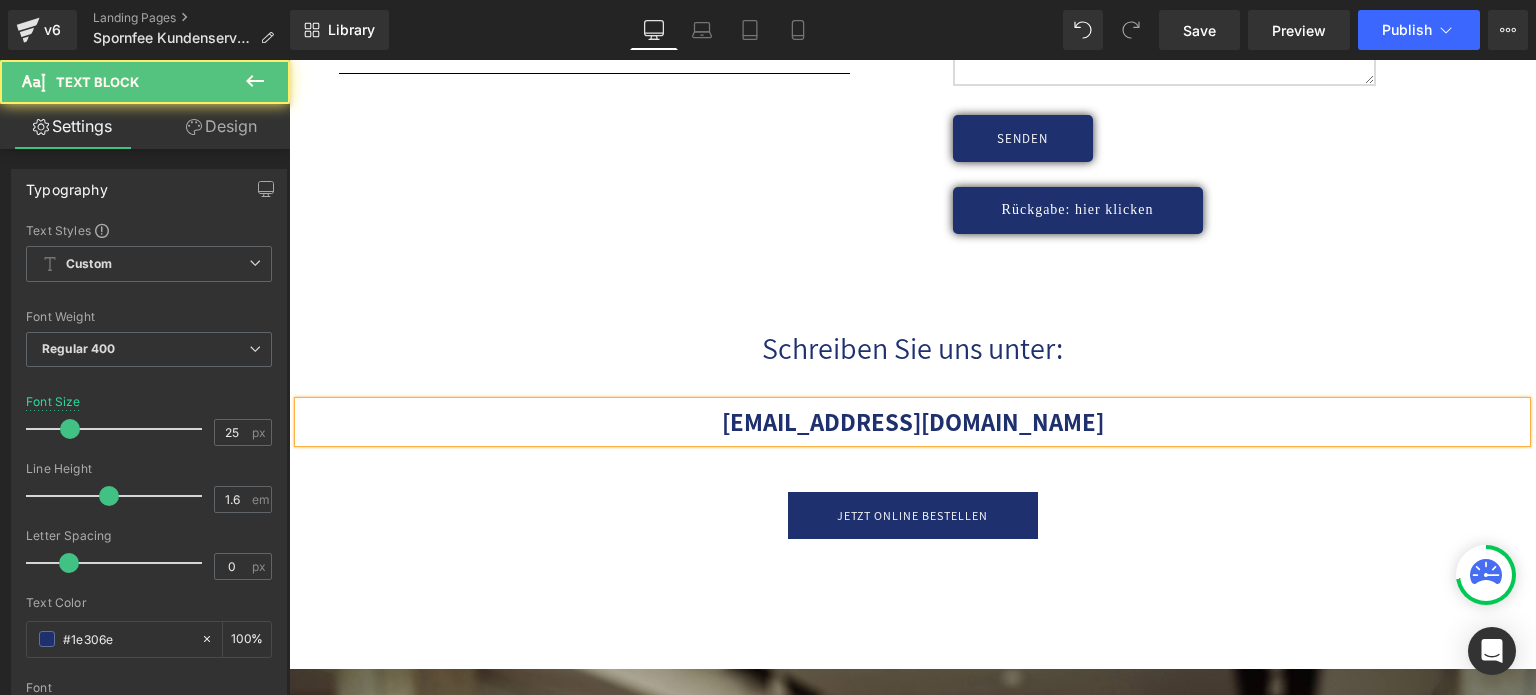 click on "[EMAIL_ADDRESS][DOMAIN_NAME]" at bounding box center (913, 421) 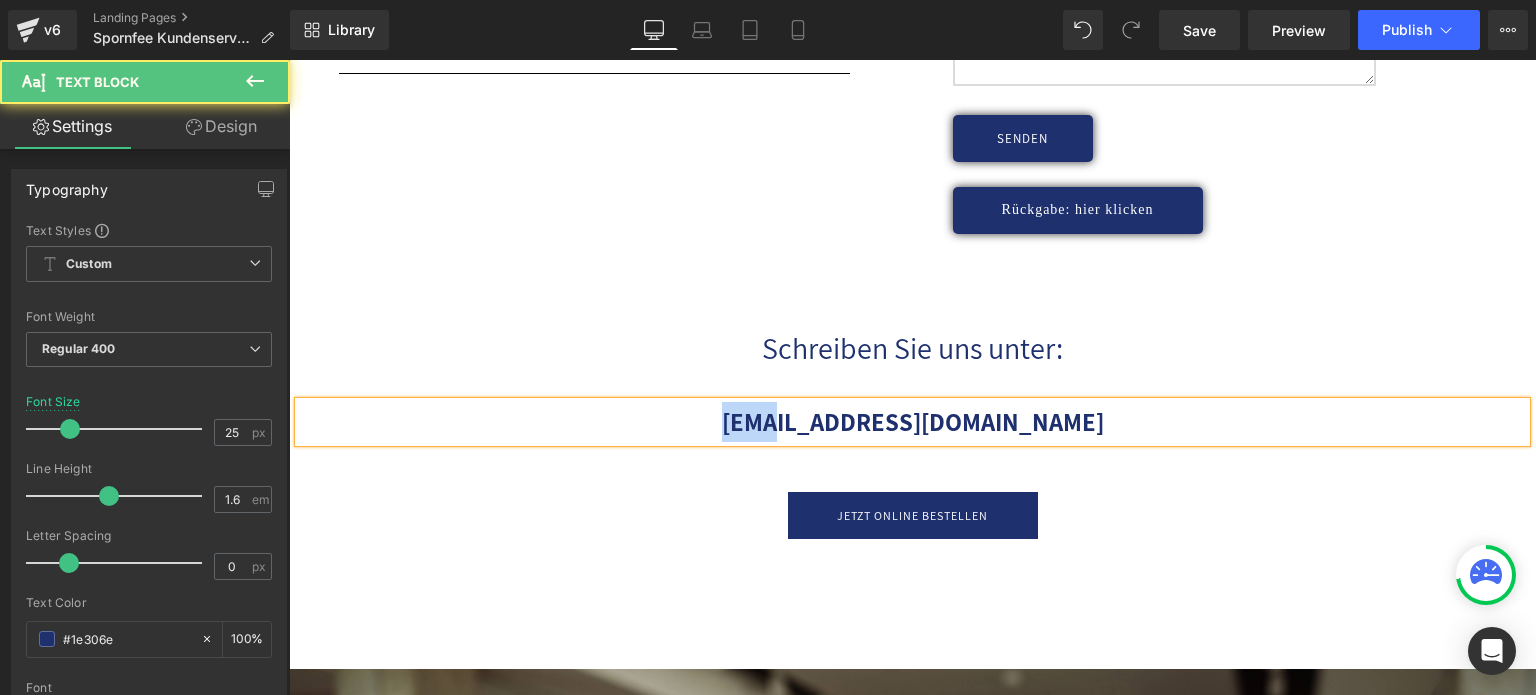 click on "[EMAIL_ADDRESS][DOMAIN_NAME]" at bounding box center [913, 421] 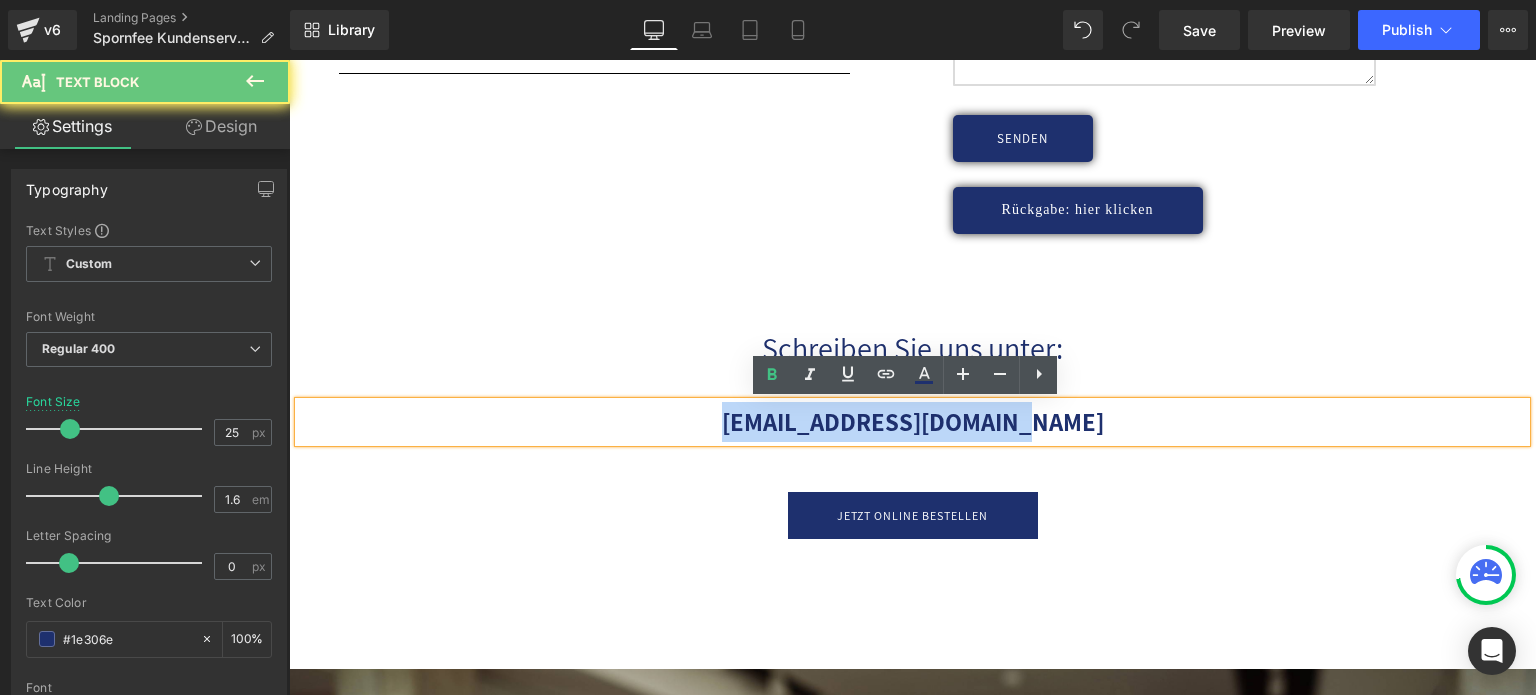 click on "[EMAIL_ADDRESS][DOMAIN_NAME]" at bounding box center (913, 421) 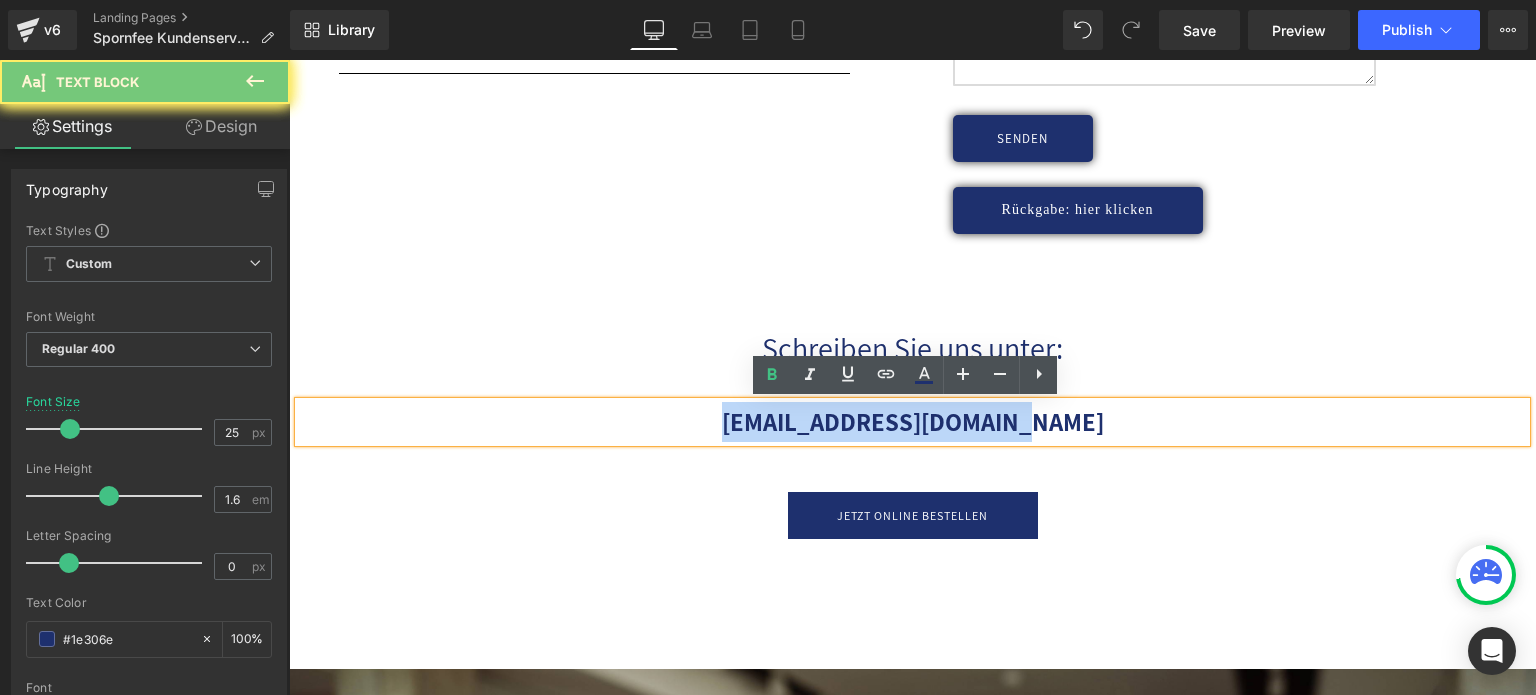 copy on "[EMAIL_ADDRESS][DOMAIN_NAME]" 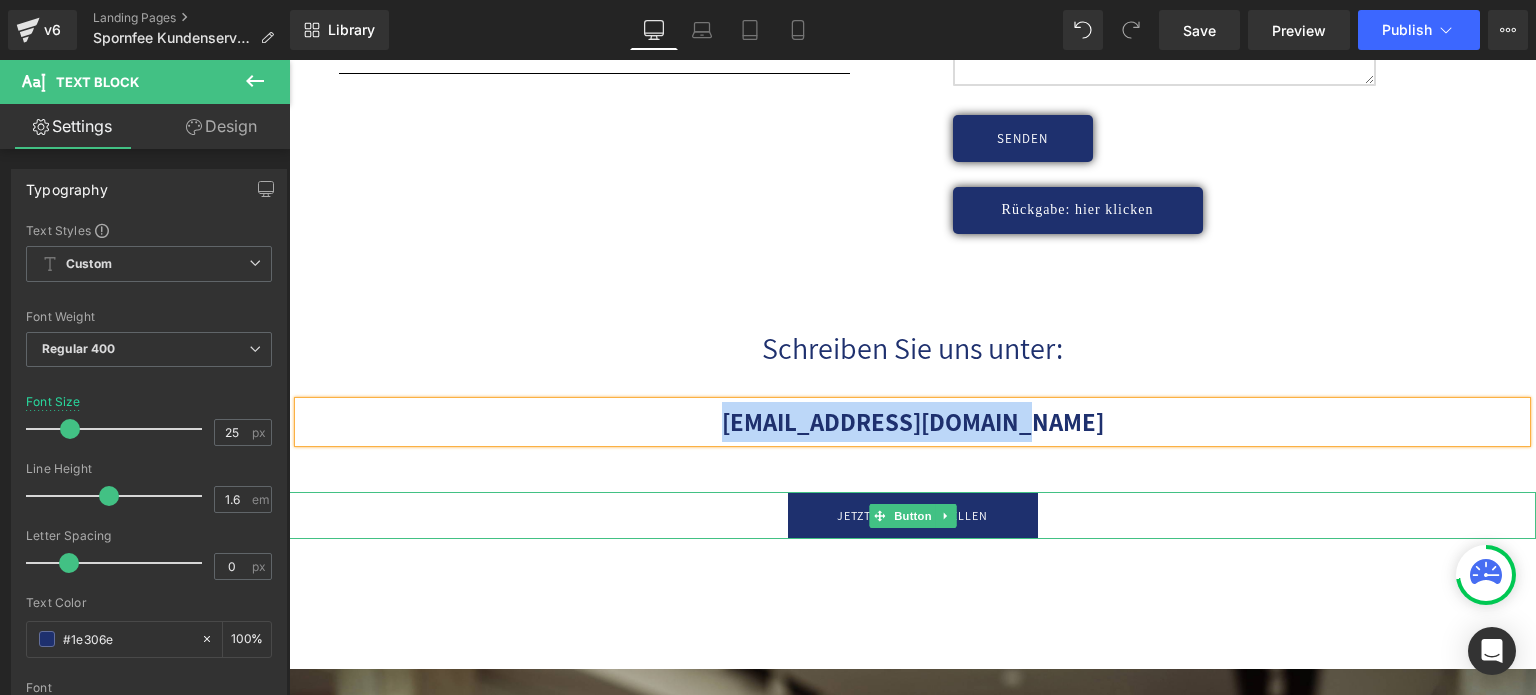 click on "jetzt online bestellen" at bounding box center (913, 515) 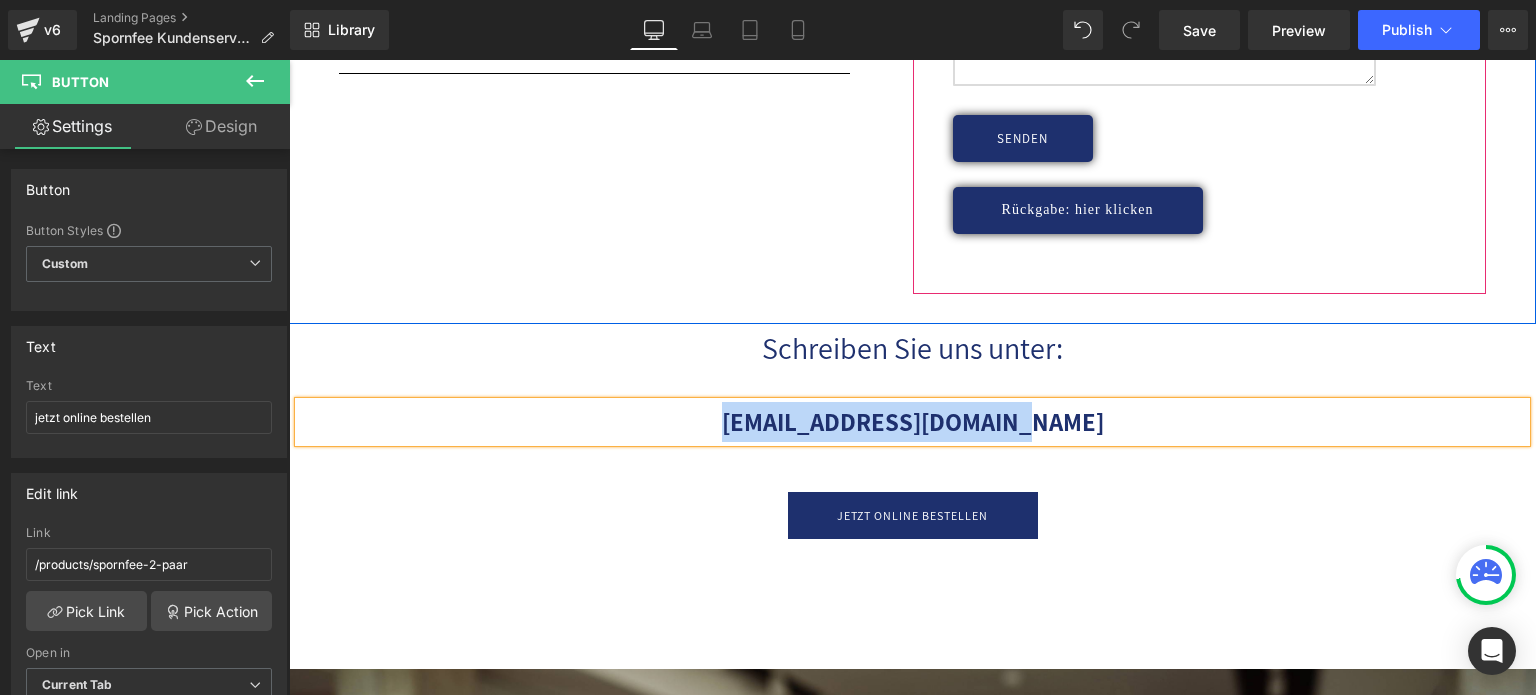 click on "Rückgabe: hier klicken" at bounding box center [1078, 210] 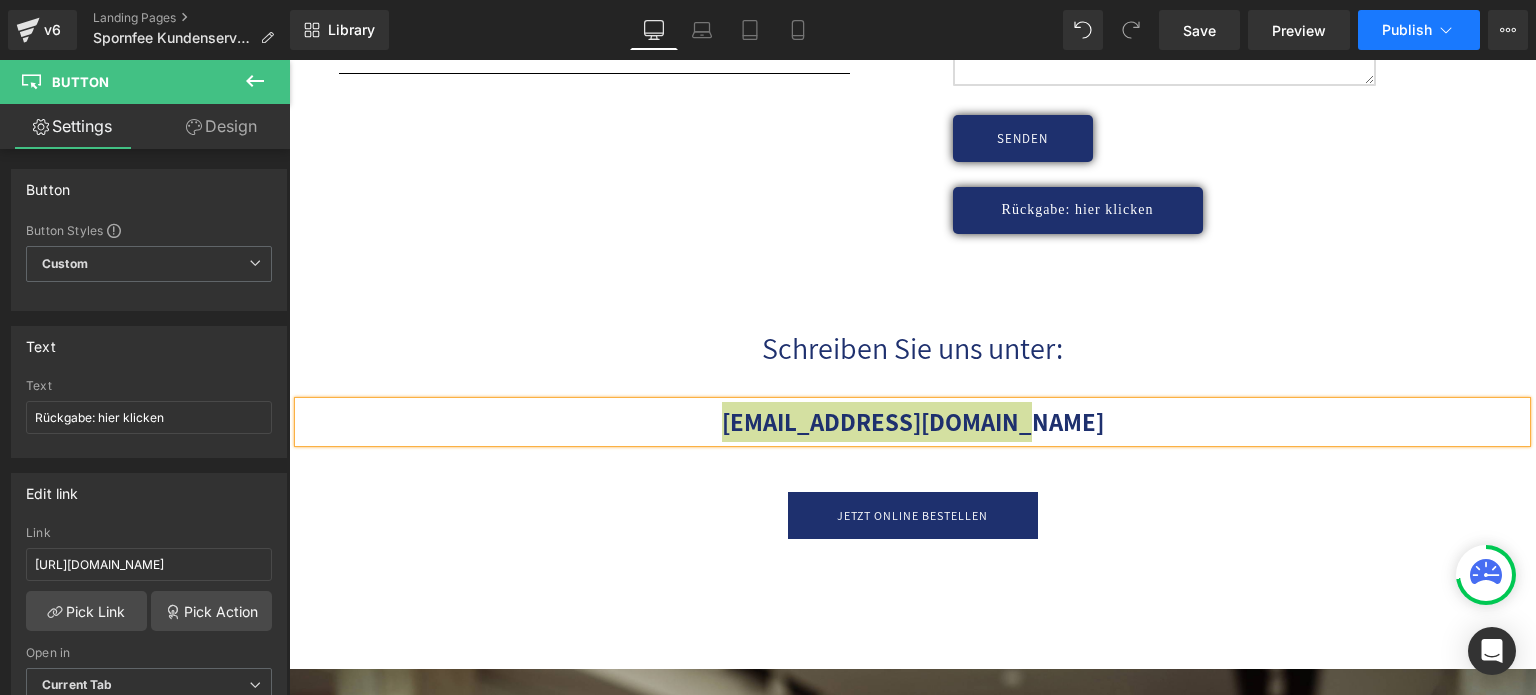 click on "Publish" at bounding box center (1407, 30) 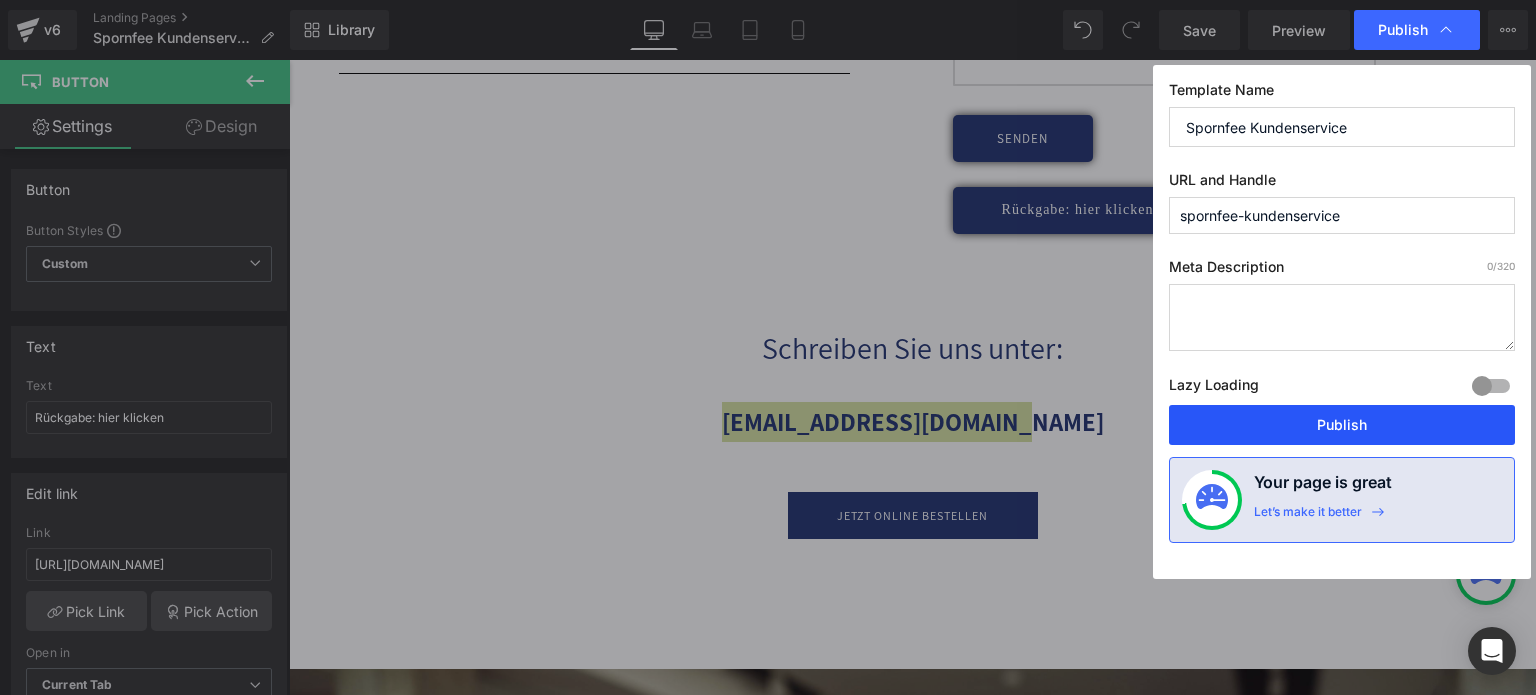 click on "Publish" at bounding box center [1342, 425] 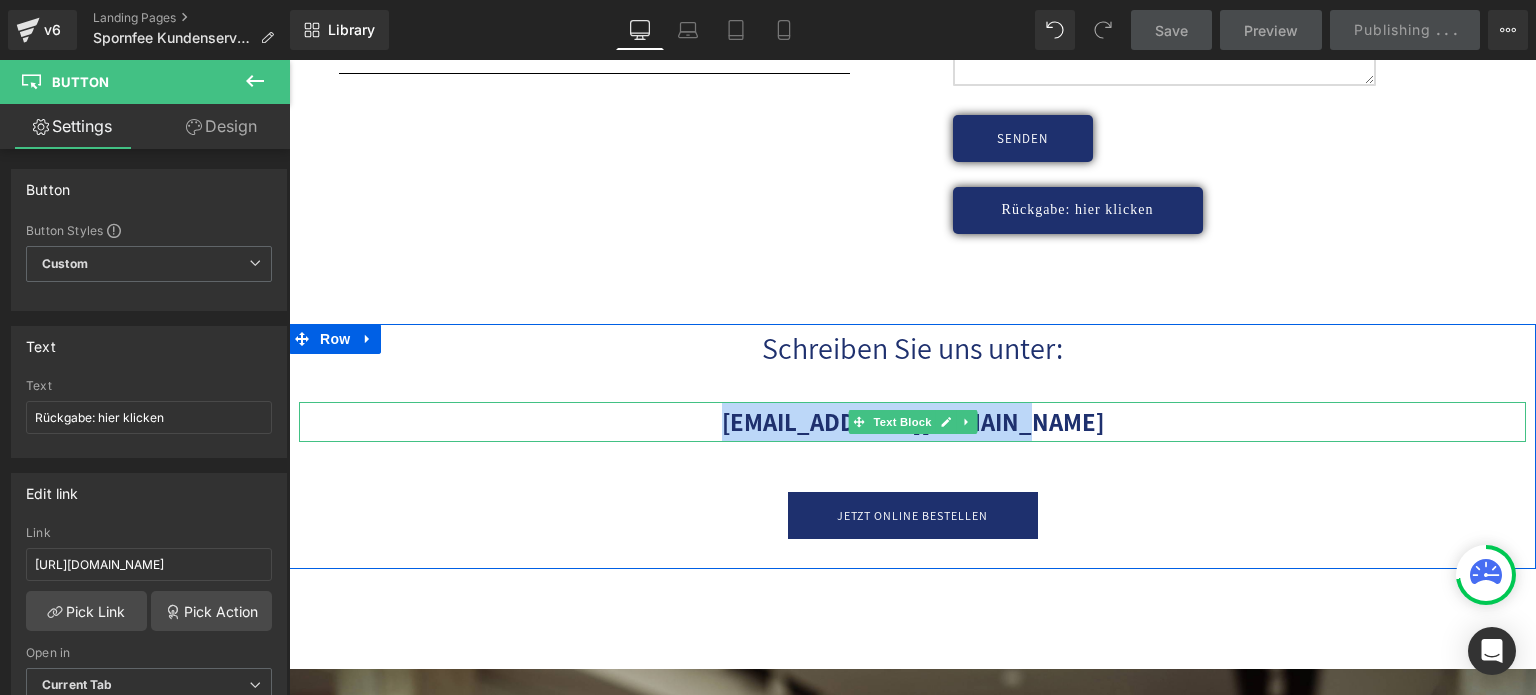 click on "[EMAIL_ADDRESS][DOMAIN_NAME]" at bounding box center (912, 422) 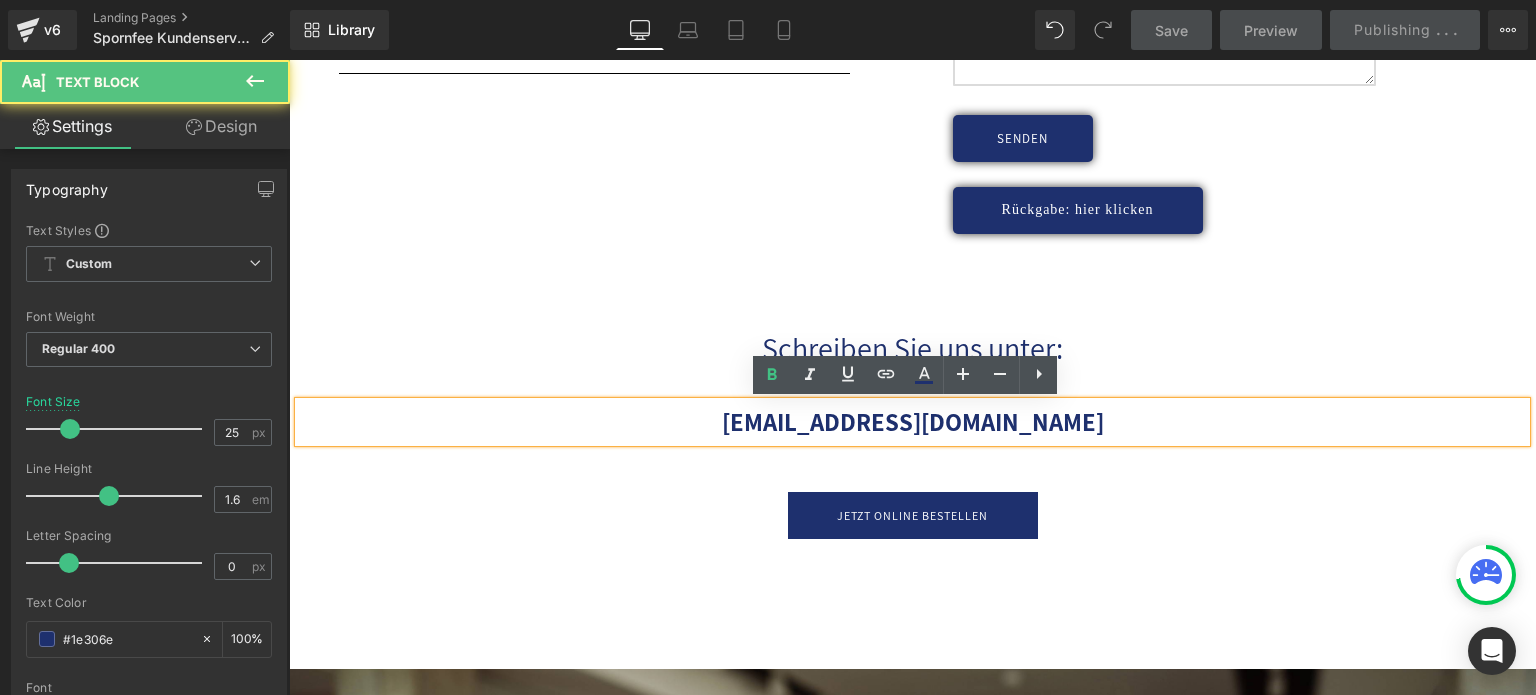 click on "[EMAIL_ADDRESS][DOMAIN_NAME]" at bounding box center (912, 422) 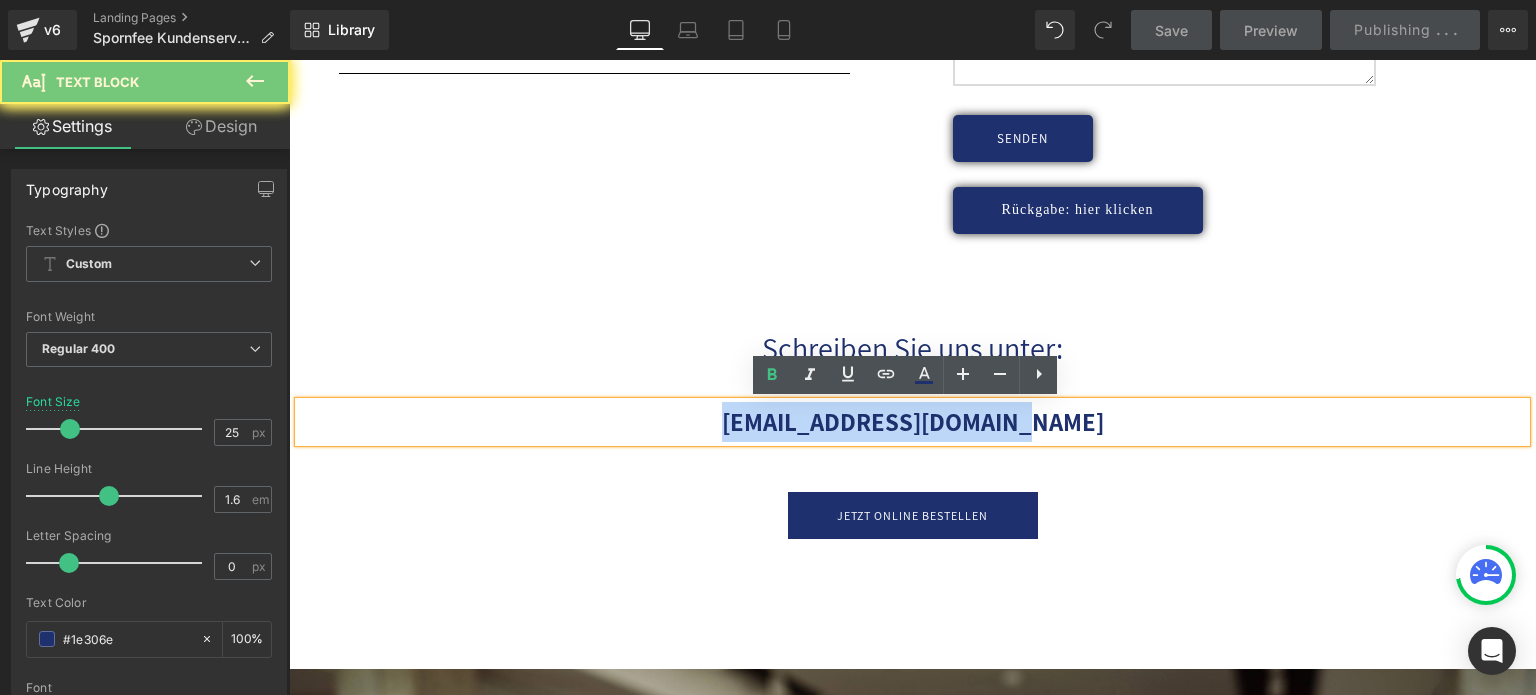 click on "[EMAIL_ADDRESS][DOMAIN_NAME]" at bounding box center (912, 422) 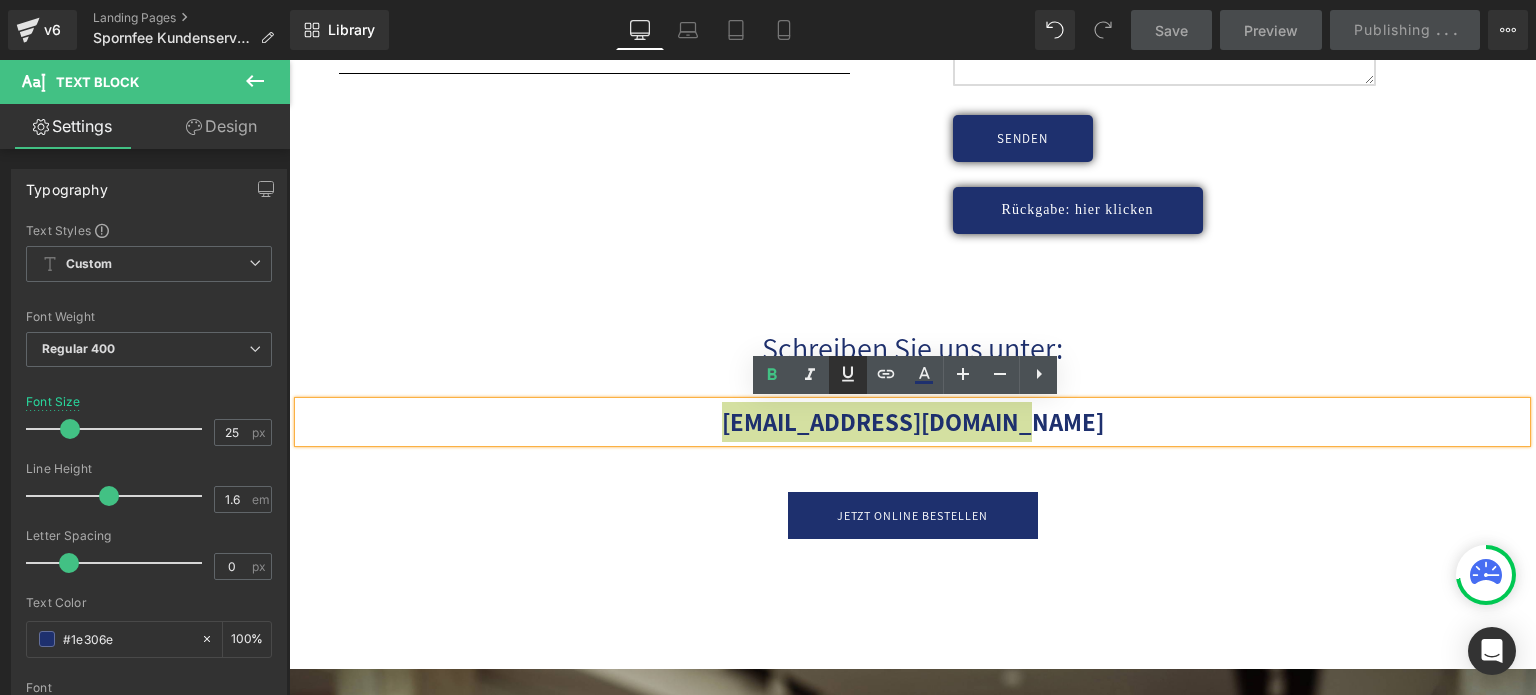 click 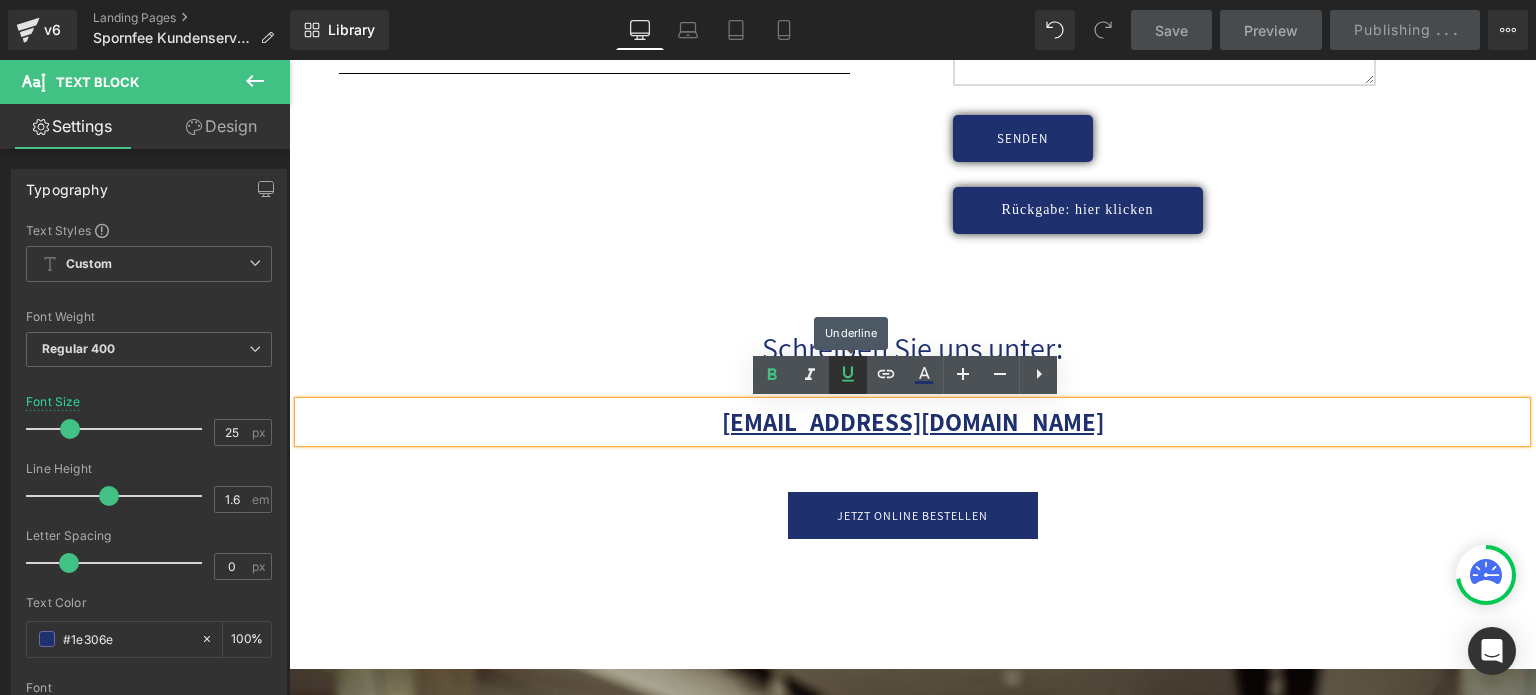 click 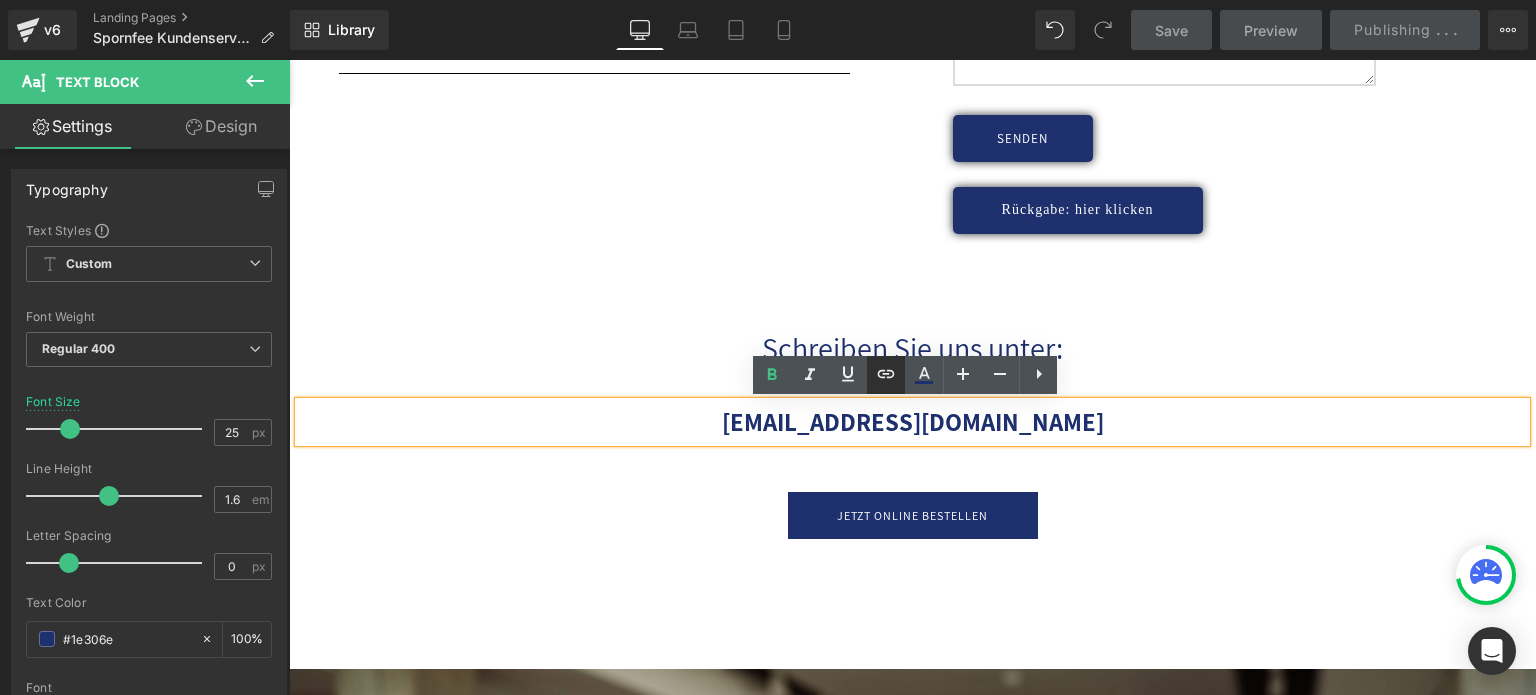 click 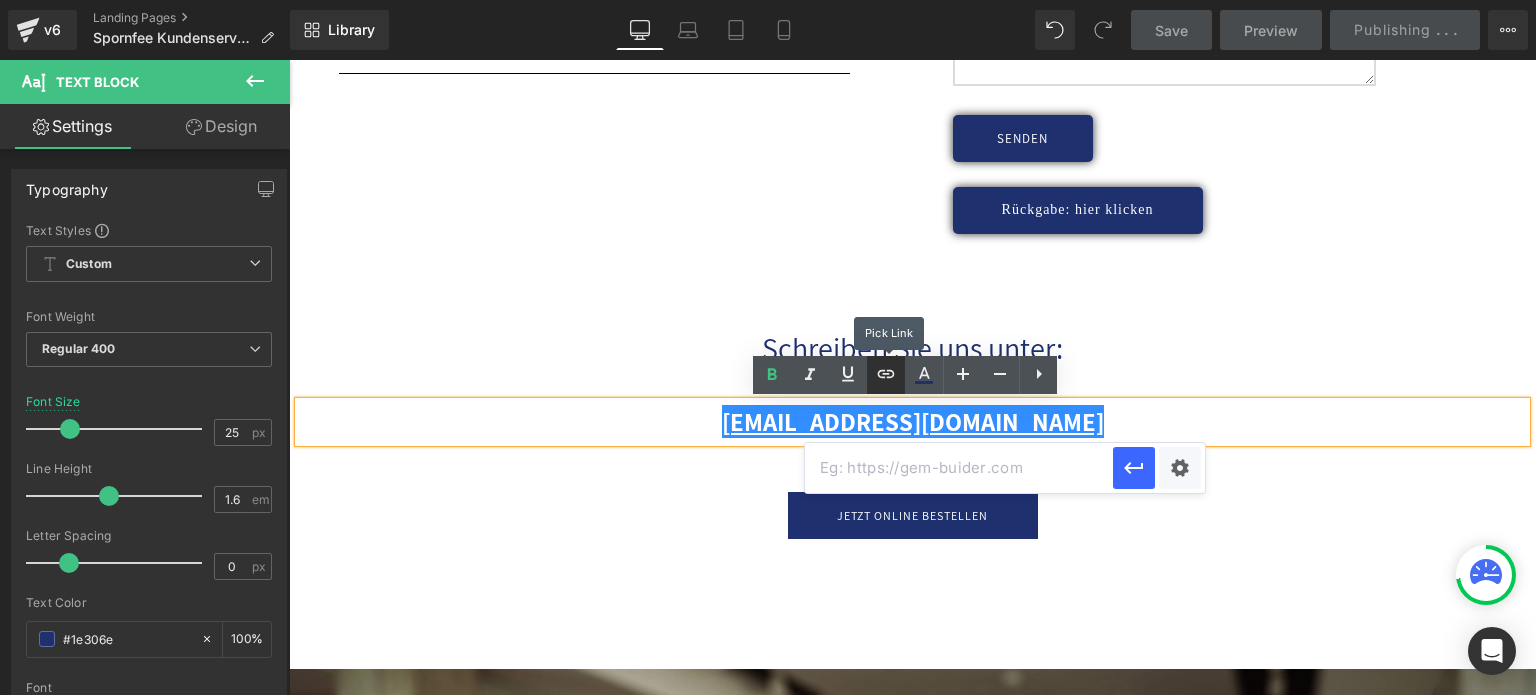 click 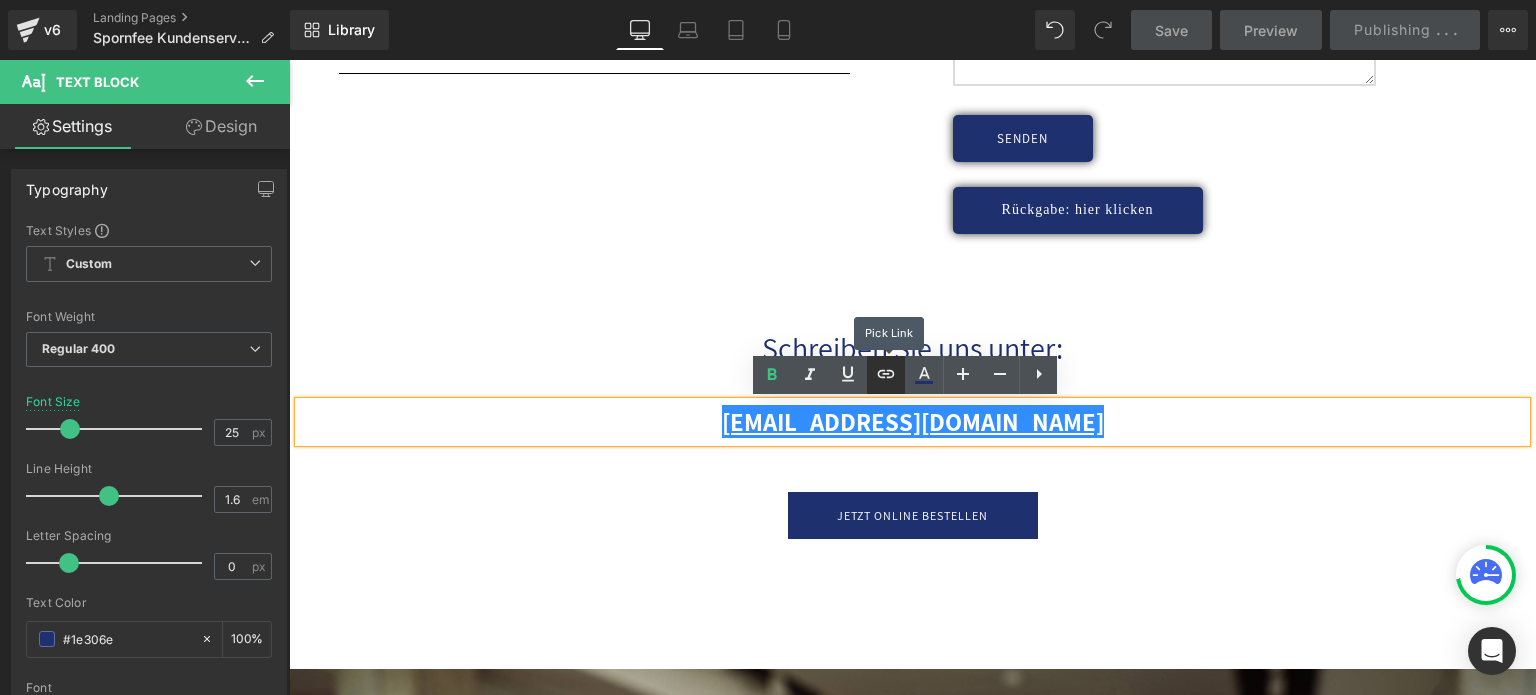 click 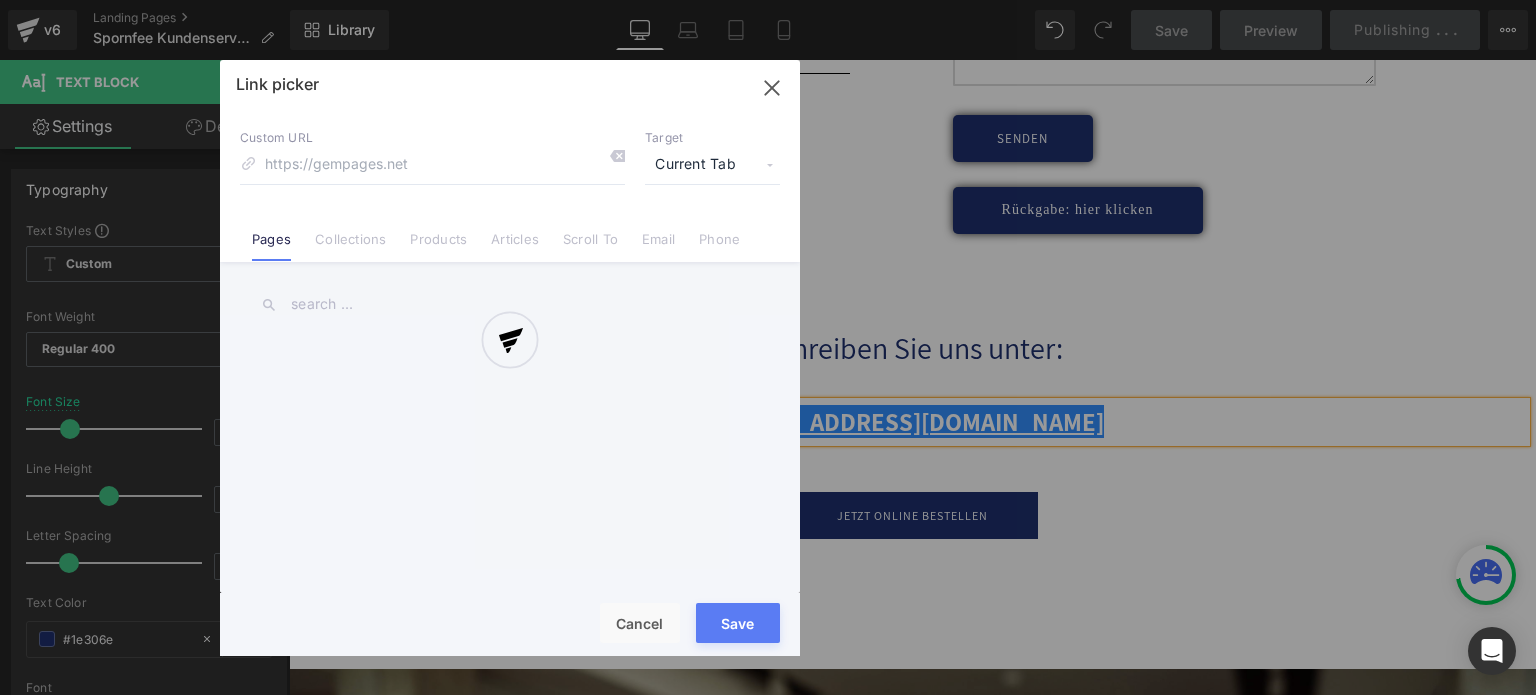click on "Text Color Highlight Color #333333   Edit or remove link:   Edit   -   Unlink   -   Cancel   Code Editor - Text Block #e-1739996840254 Template CSS 1 < p > < span   style = "color: inherit; font-family: inherit; font-size: inherit; text-align: inherit; letter-spacing: 0px;" > < b > [EMAIL_ADDRESS][DOMAIN_NAME] </ b    > </ span > < br > </ p > XXXXXXXXXXXXXXXXXXXXXXXXXXXXXXXXXXXXXXXXXXXXXXXXXX Save Cancel                                           Link picker Back to Library   Insert           Custom URL                   Target   Current Tab     Current Tab   New Tab                 Pages       Collections       Products       Articles       Scroll To       Email       Phone                                                       Email Address     Subject     Message             Phone Number           Save Cancel" at bounding box center [768, 0] 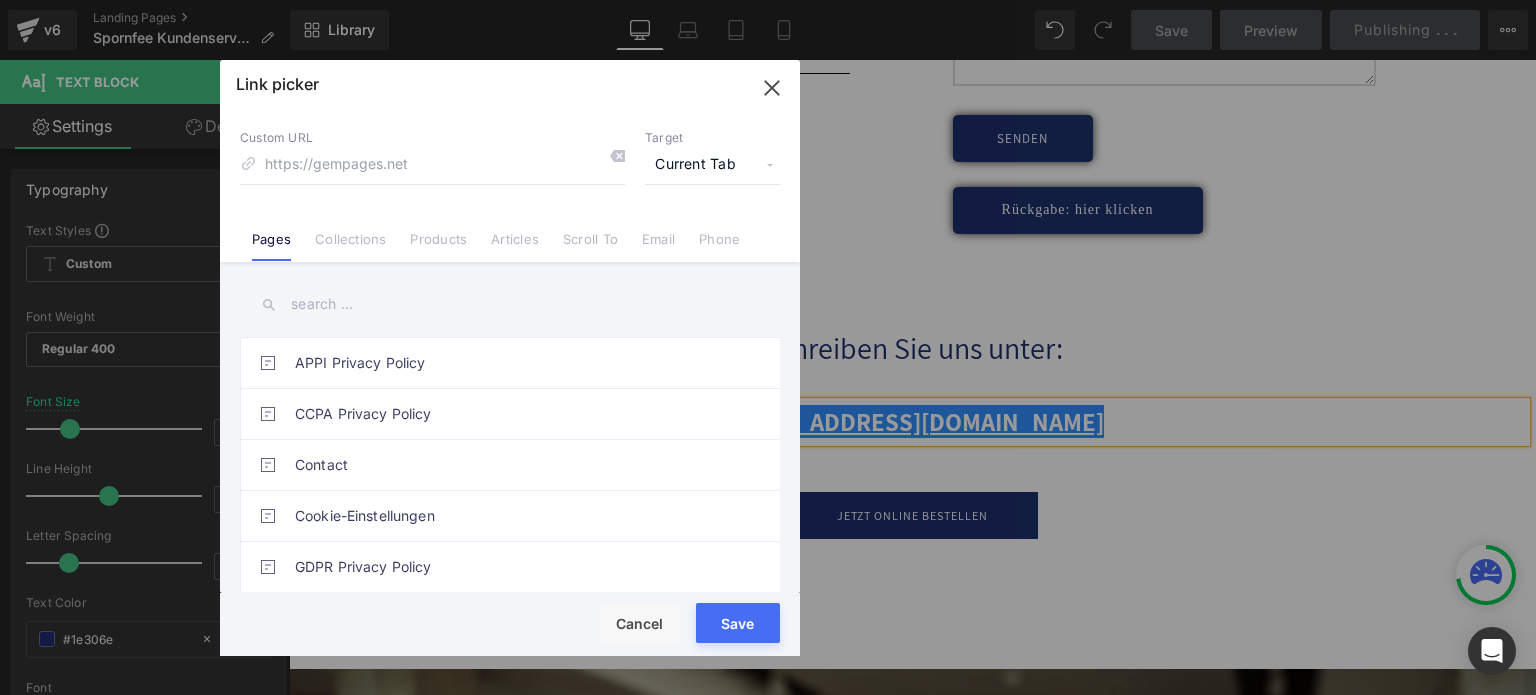click on "Email" at bounding box center (658, 246) 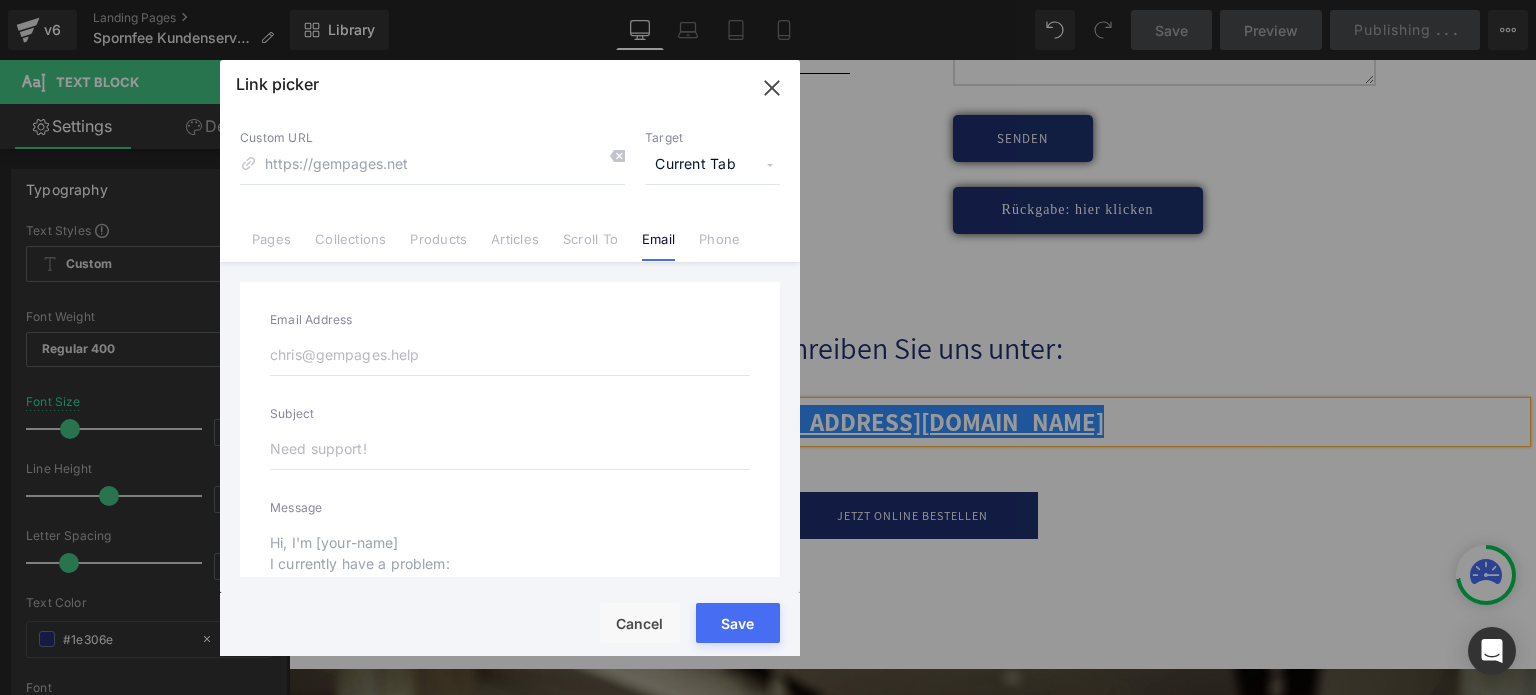click at bounding box center [510, 355] 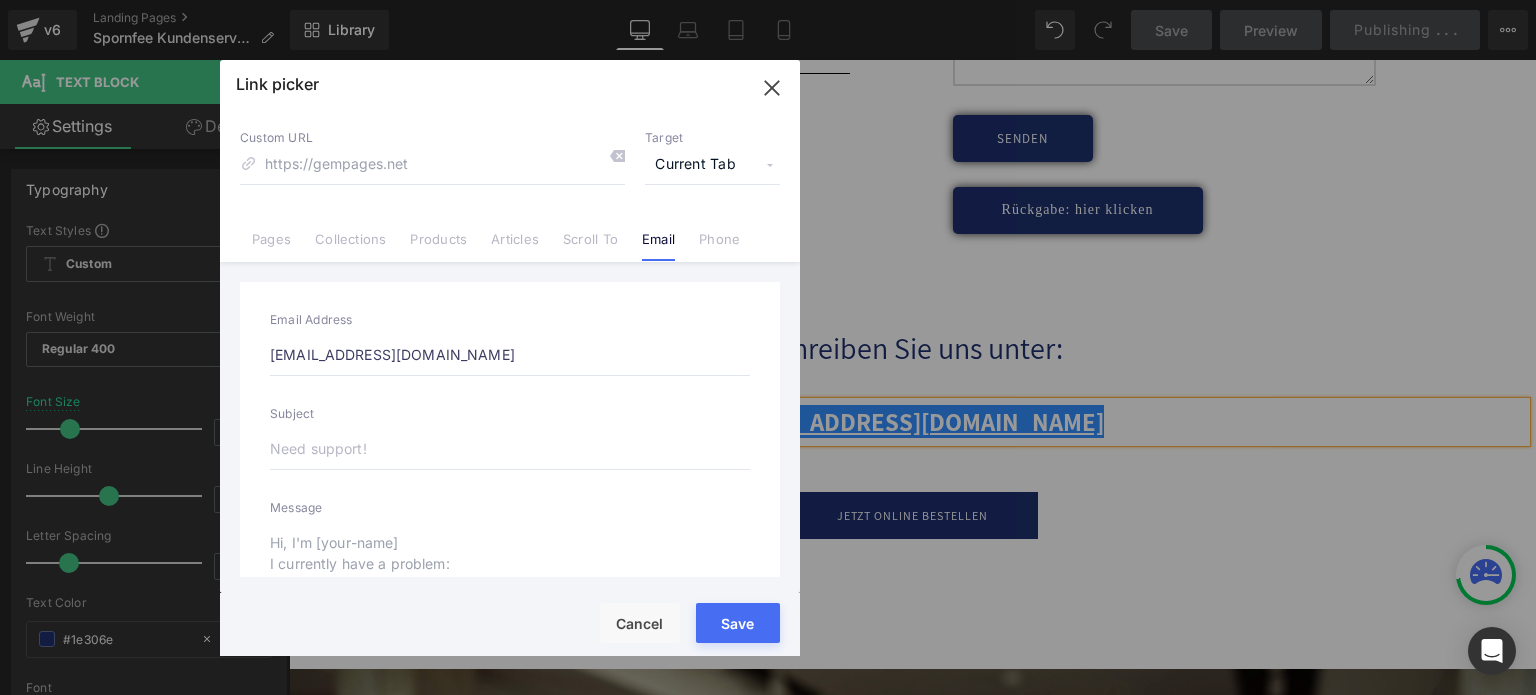 type on "mailto:[EMAIL_ADDRESS][DOMAIN_NAME]" 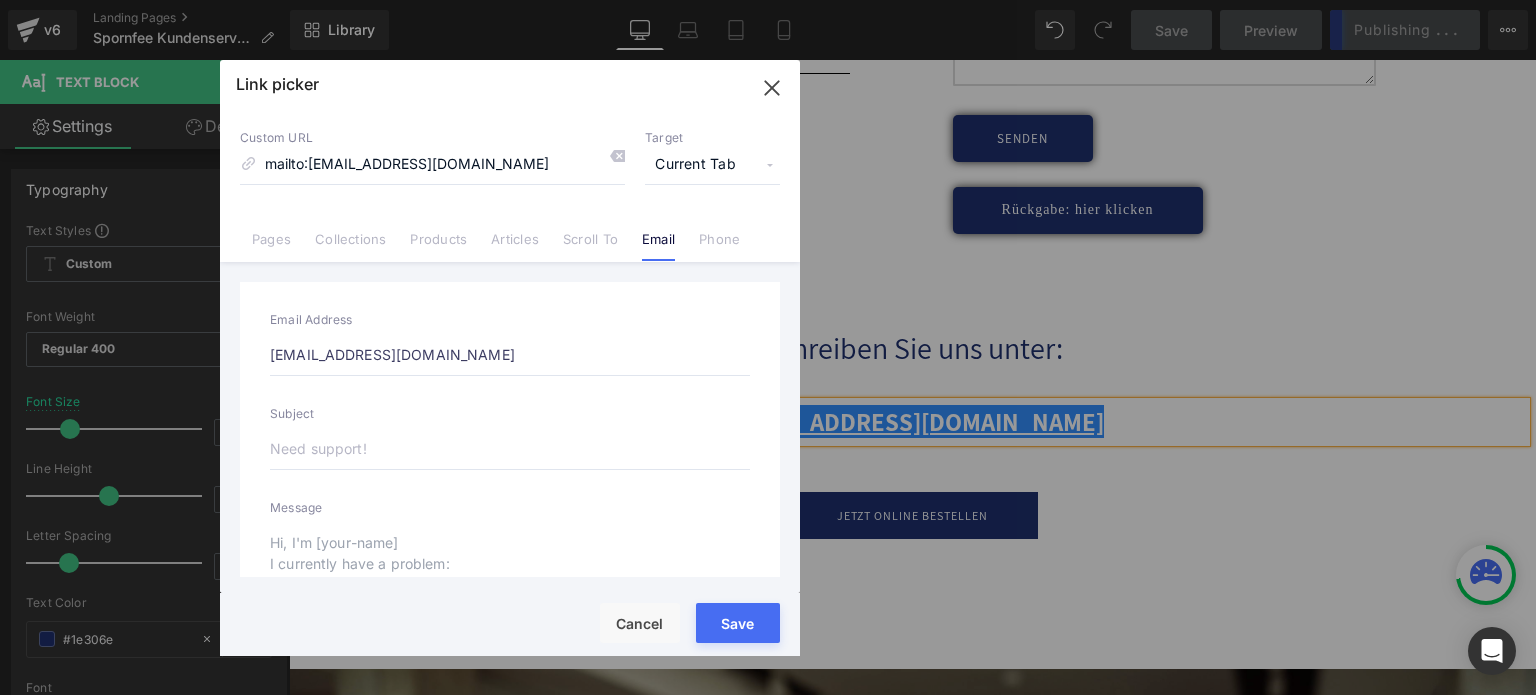 type on "[EMAIL_ADDRESS][DOMAIN_NAME]" 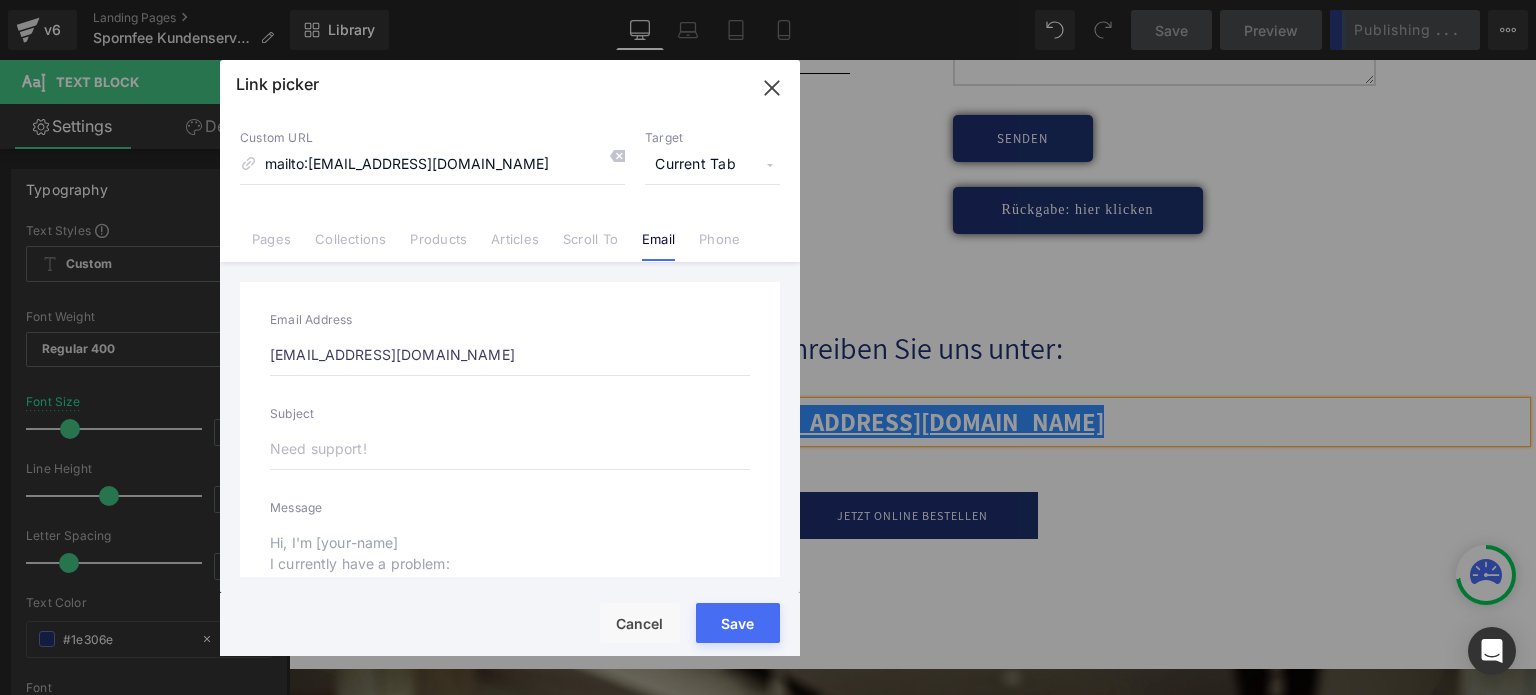 click on "Rendering Content" at bounding box center (768, 616) 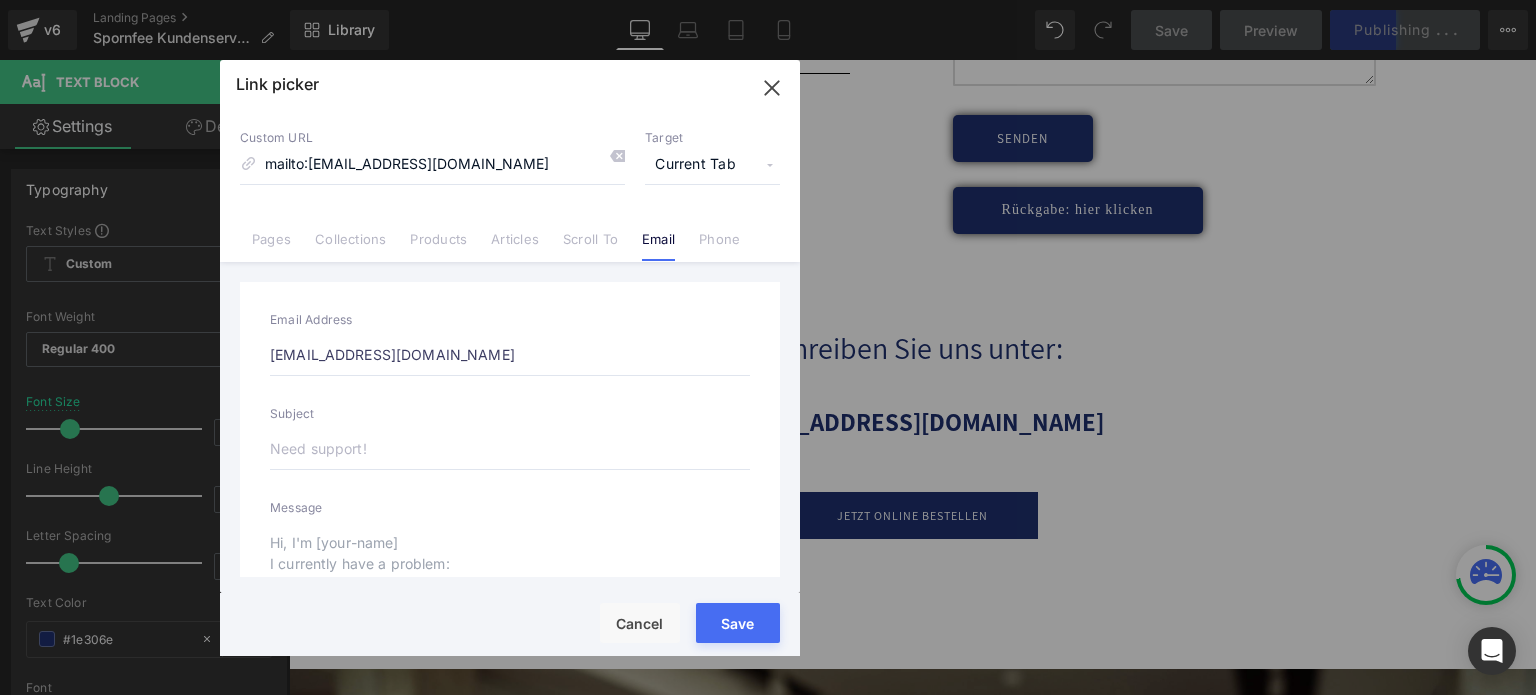 click on "Rendering Content" at bounding box center [768, 616] 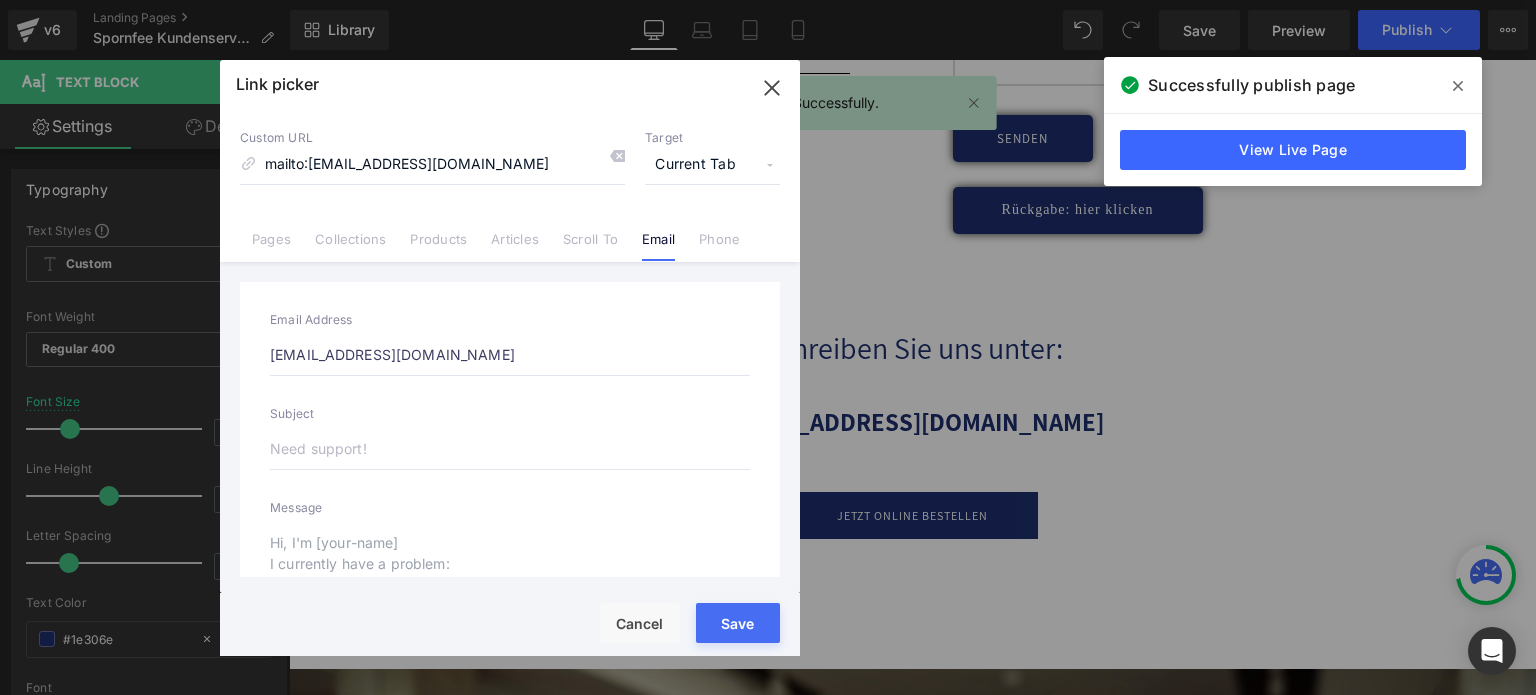 click on "Save" at bounding box center (738, 623) 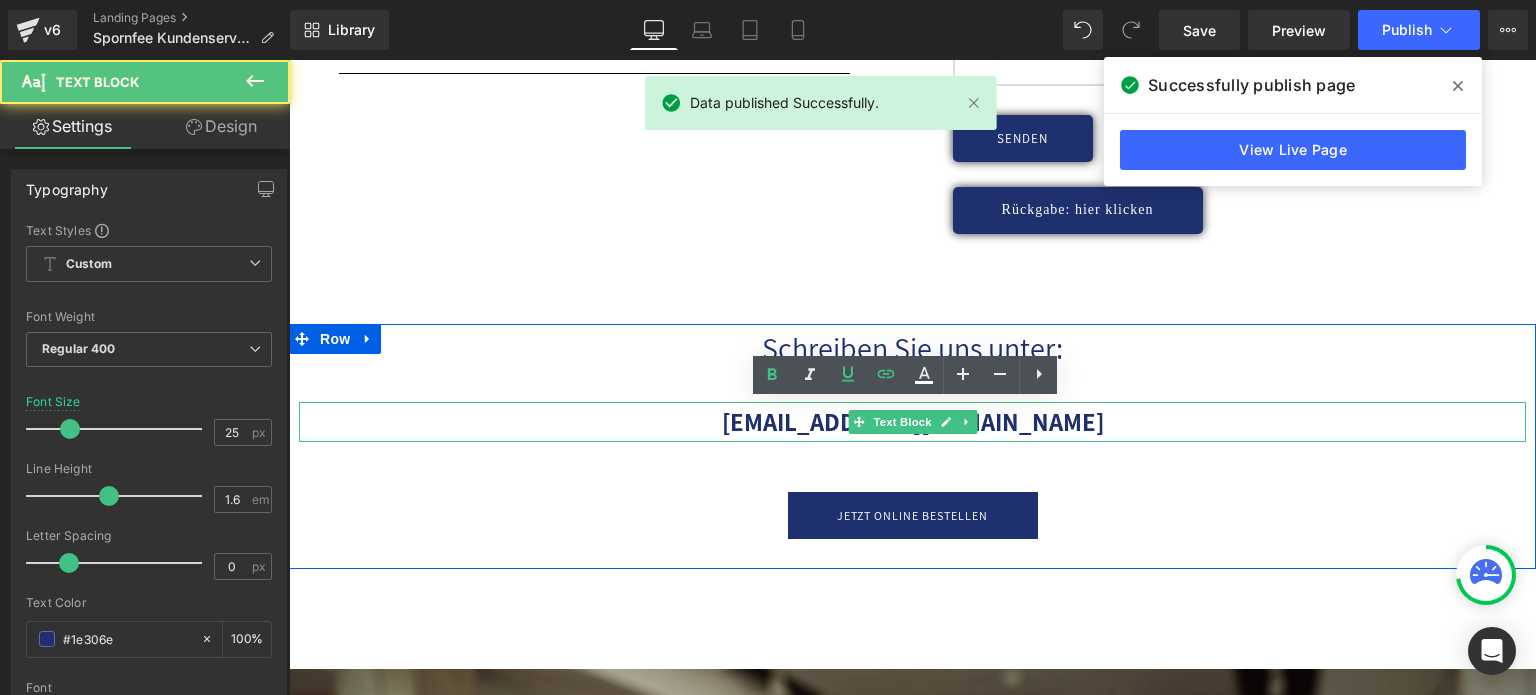 click on "[EMAIL_ADDRESS][DOMAIN_NAME]" at bounding box center [912, 422] 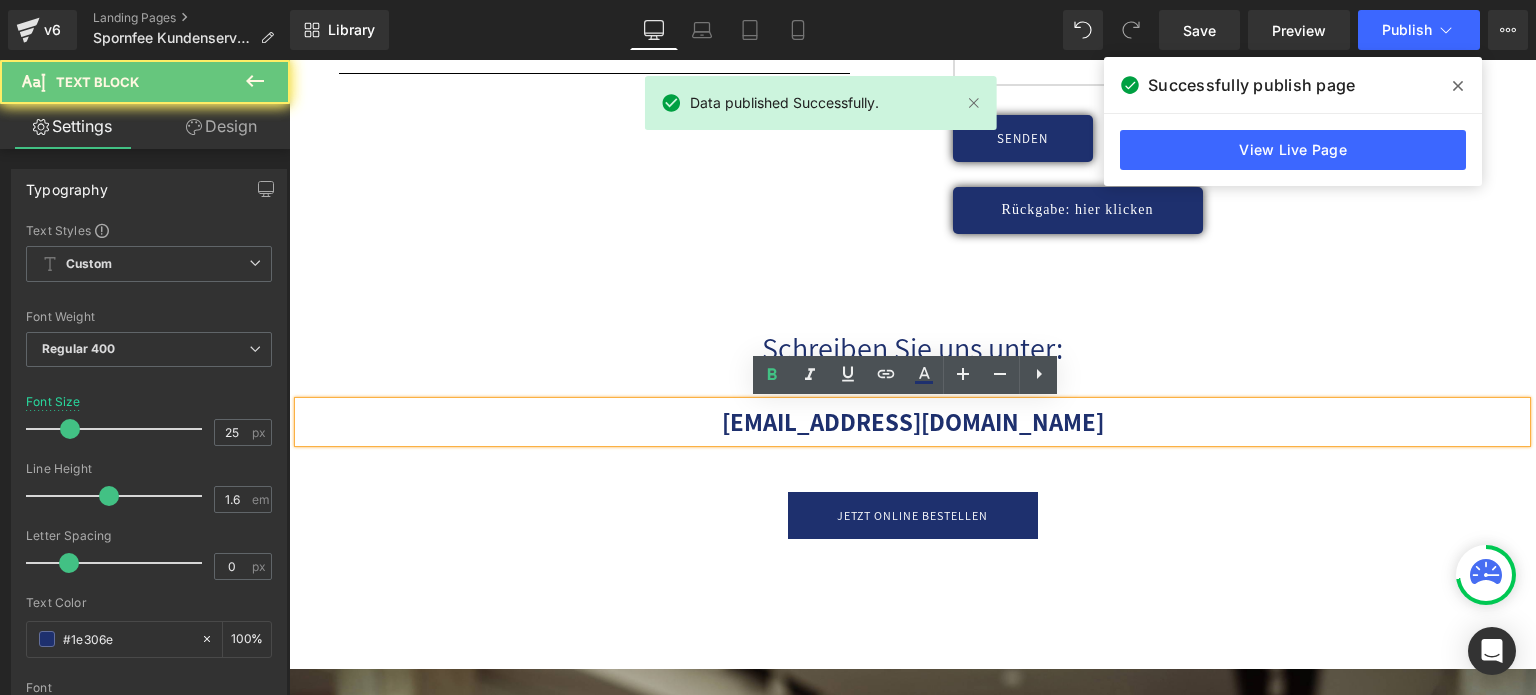 click on "[EMAIL_ADDRESS][DOMAIN_NAME]" at bounding box center [912, 422] 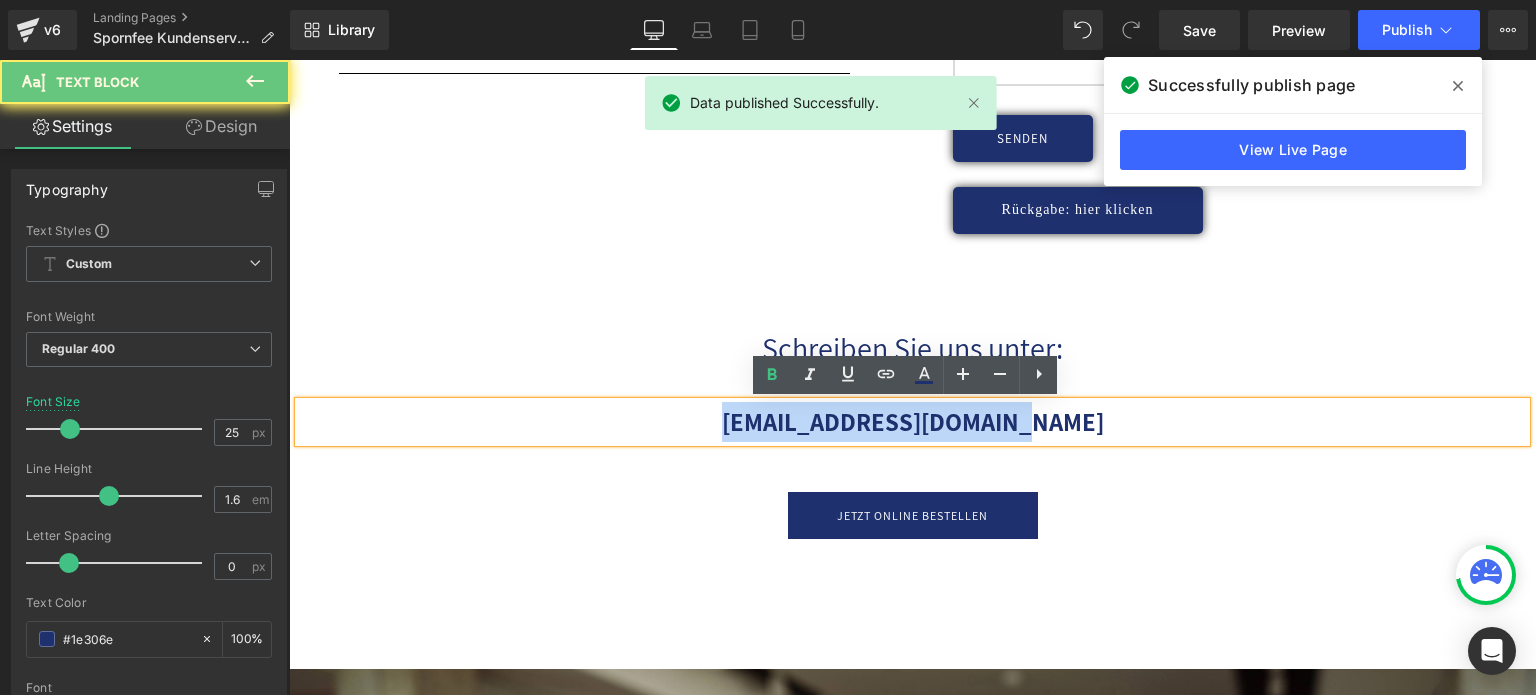 click on "[EMAIL_ADDRESS][DOMAIN_NAME]" at bounding box center [912, 422] 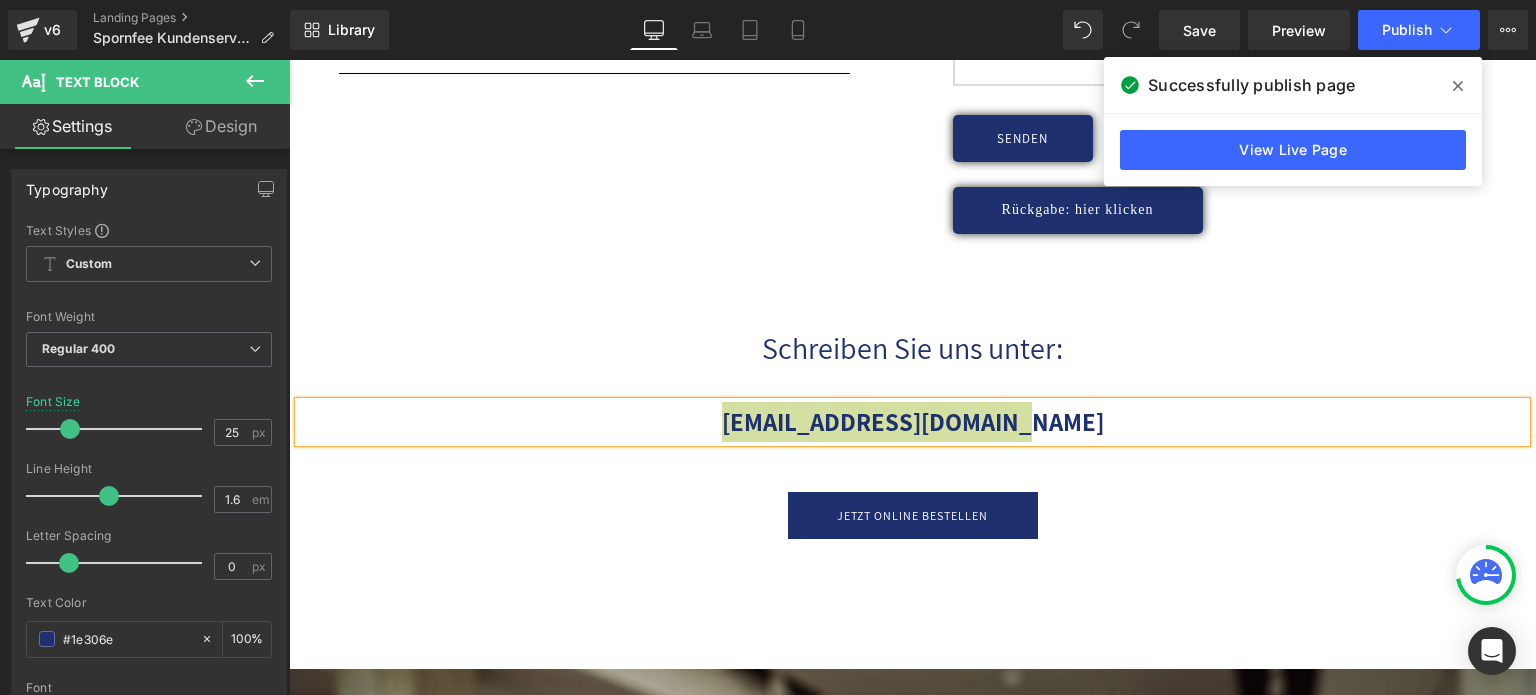 click 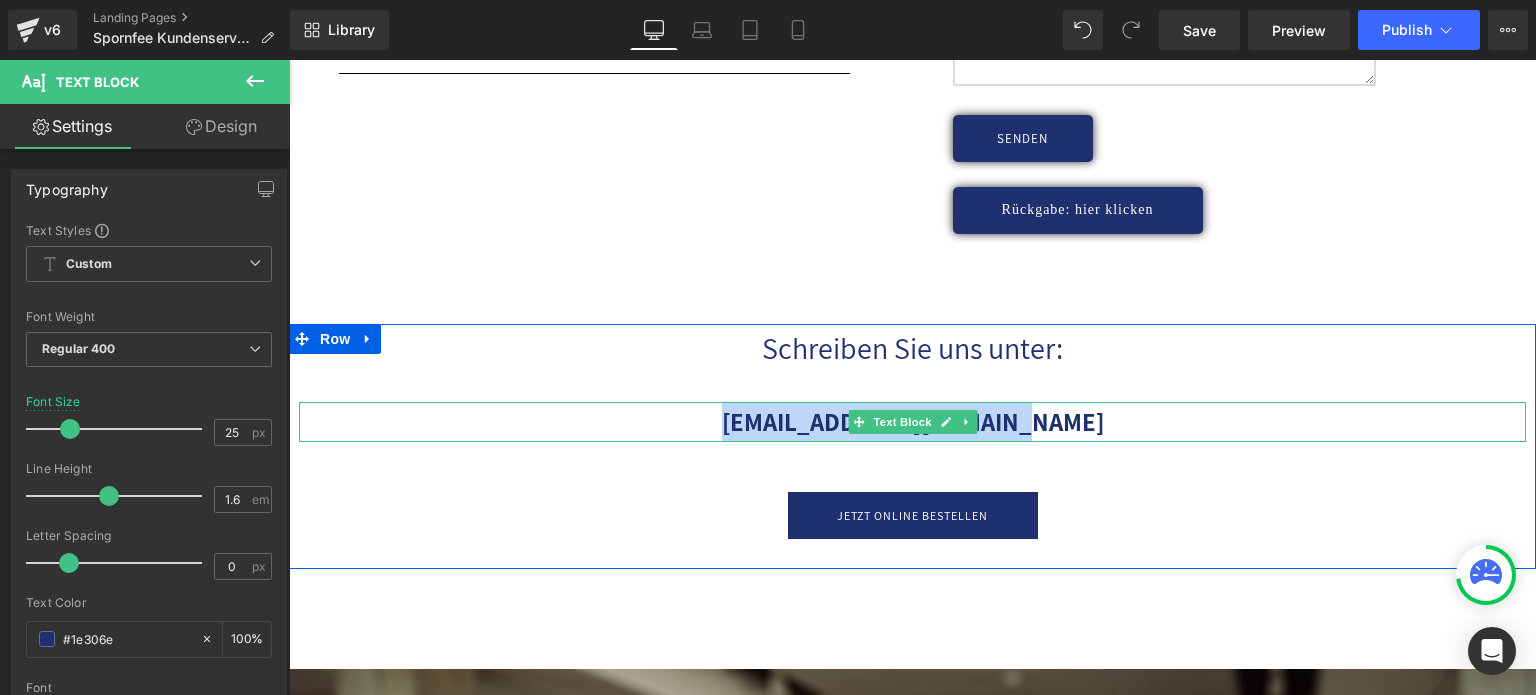 click on "[EMAIL_ADDRESS][DOMAIN_NAME]" at bounding box center (912, 422) 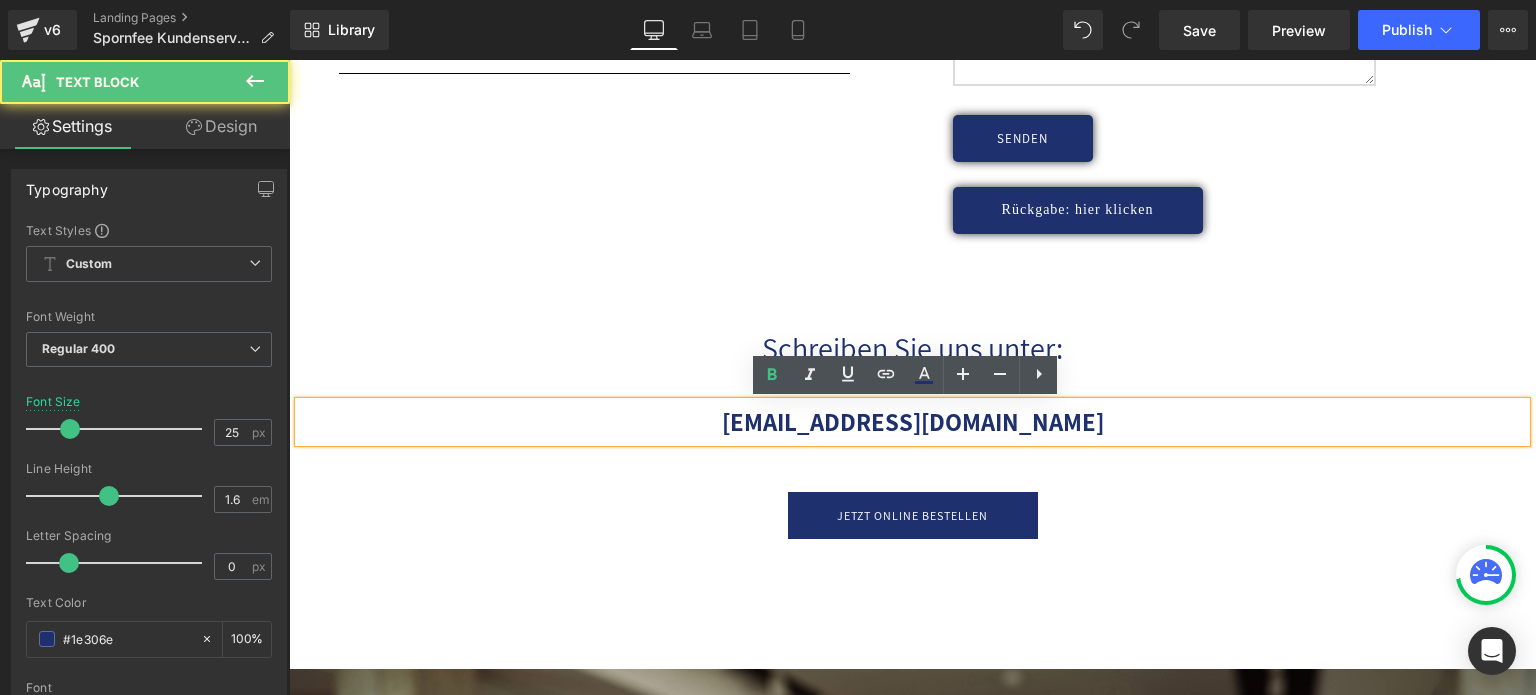 click on "[EMAIL_ADDRESS][DOMAIN_NAME]" at bounding box center [912, 422] 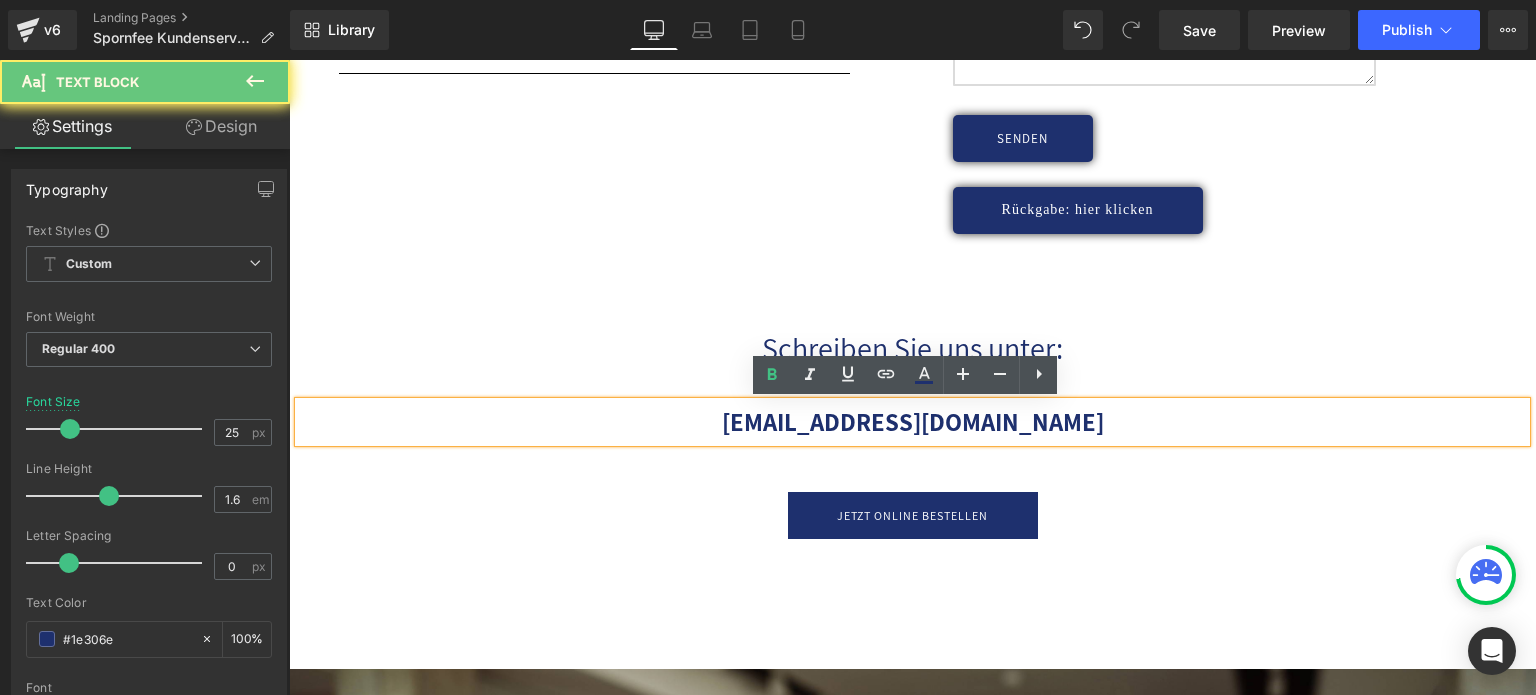 click on "[EMAIL_ADDRESS][DOMAIN_NAME]" at bounding box center (912, 422) 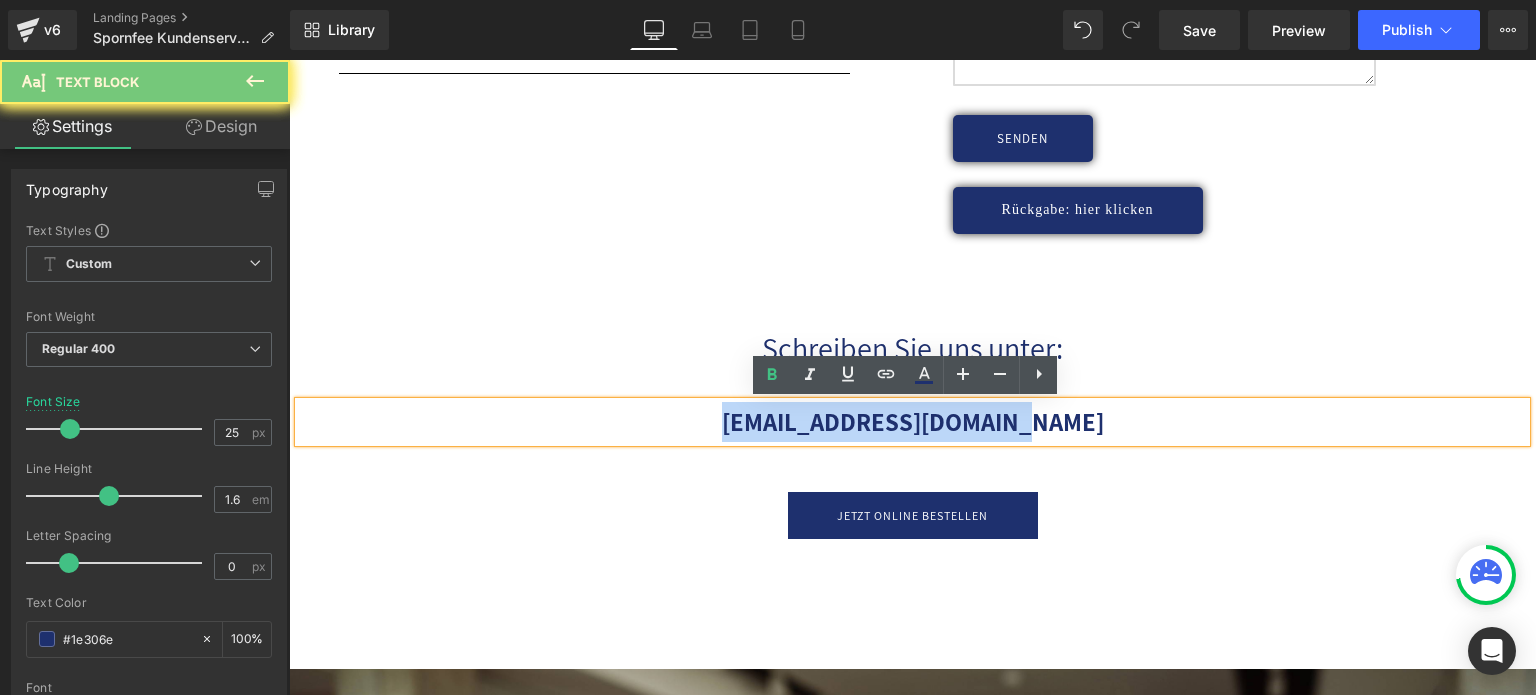 click on "[EMAIL_ADDRESS][DOMAIN_NAME]" at bounding box center (912, 422) 